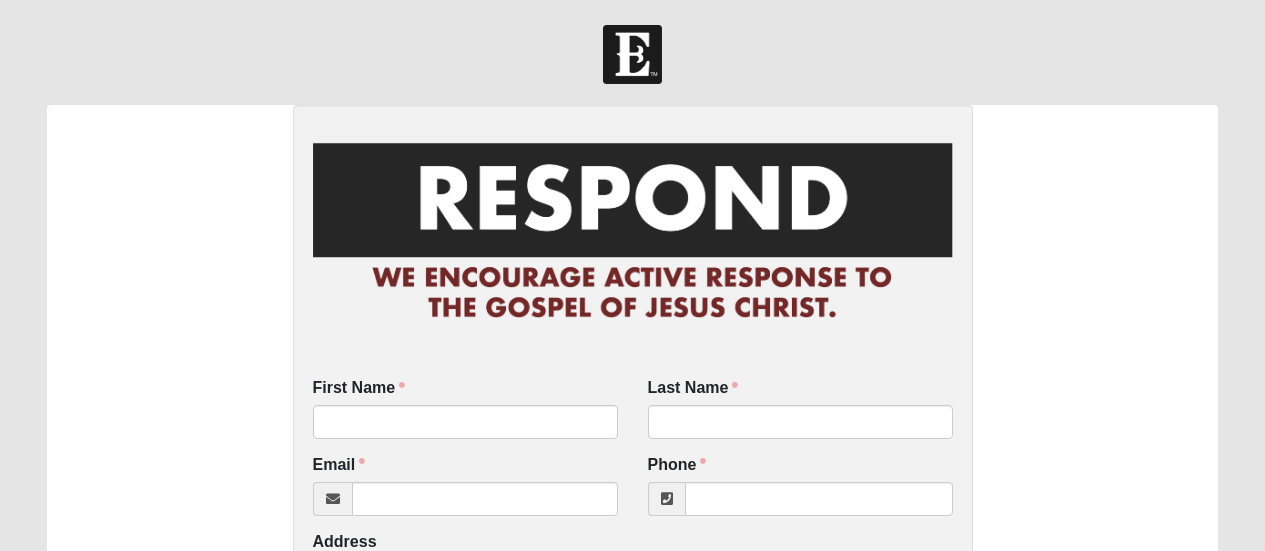 scroll, scrollTop: 0, scrollLeft: 0, axis: both 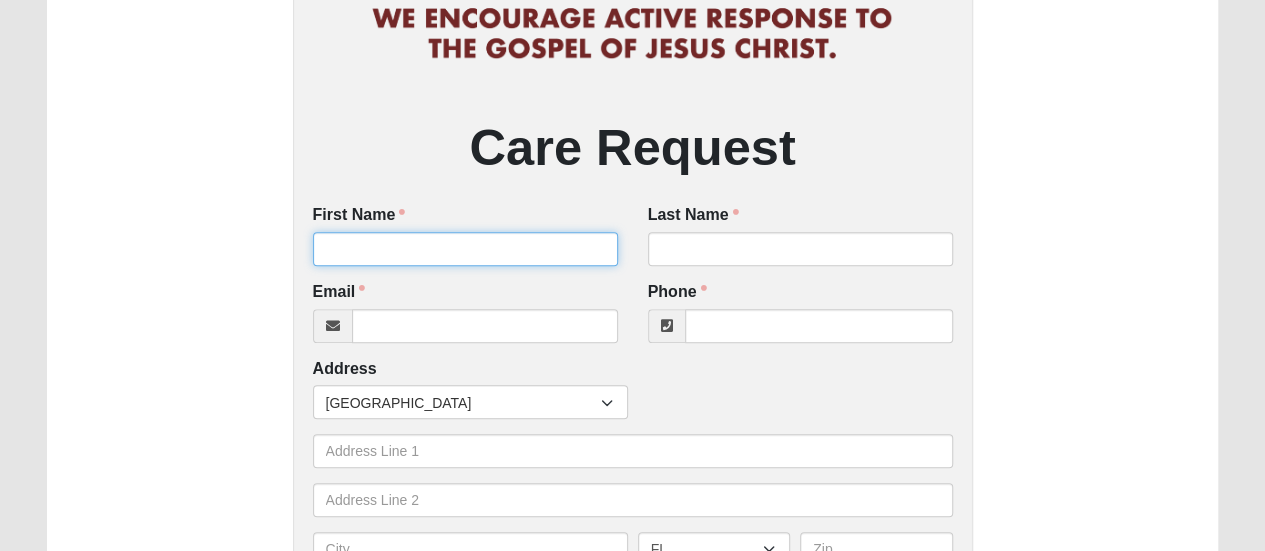 click on "First Name" at bounding box center (465, 249) 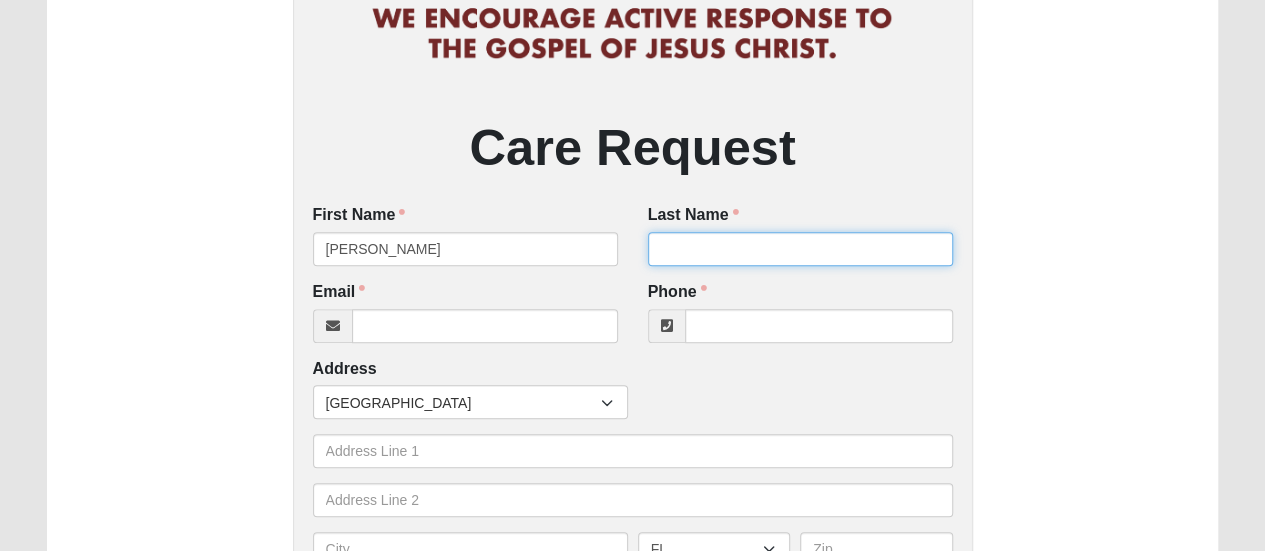 type on "Haynes" 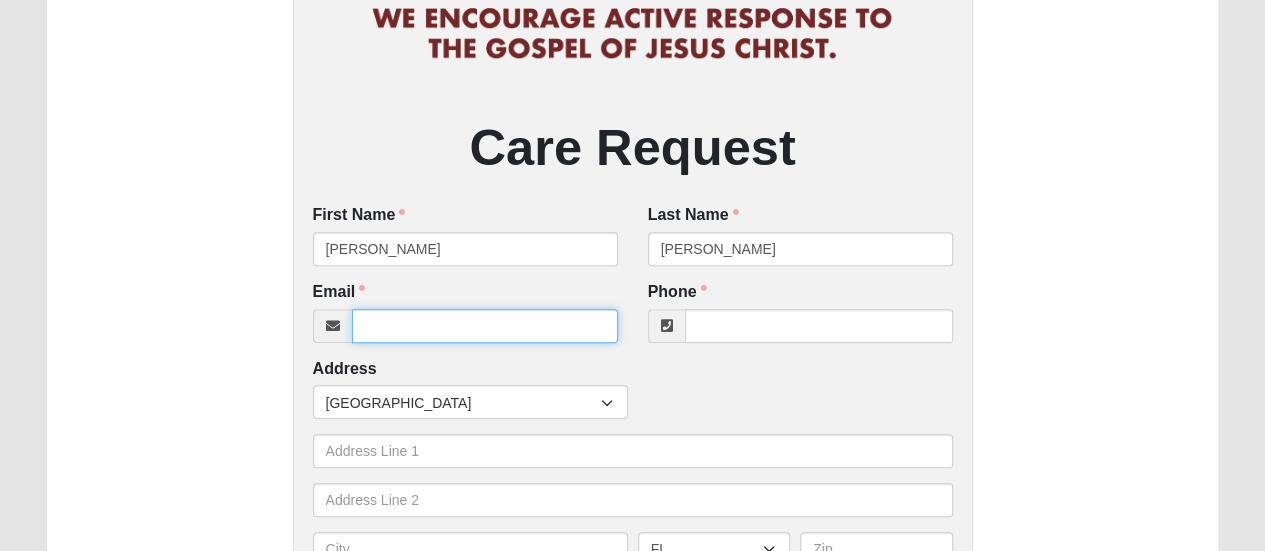 type on "kayakgirlpt@gmail.com" 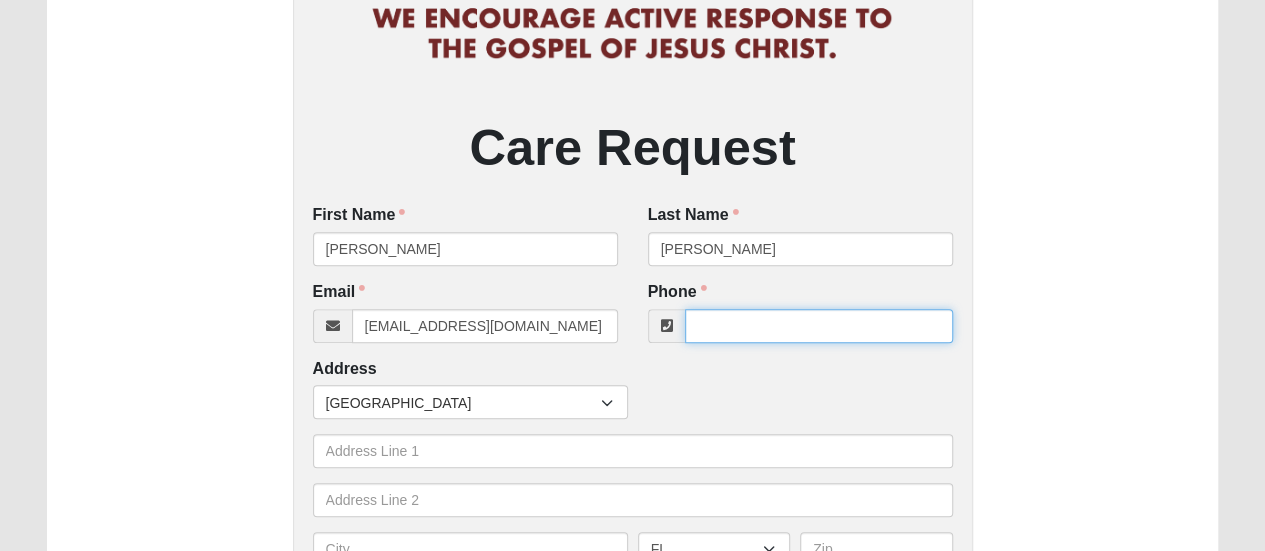 type on "9042377198" 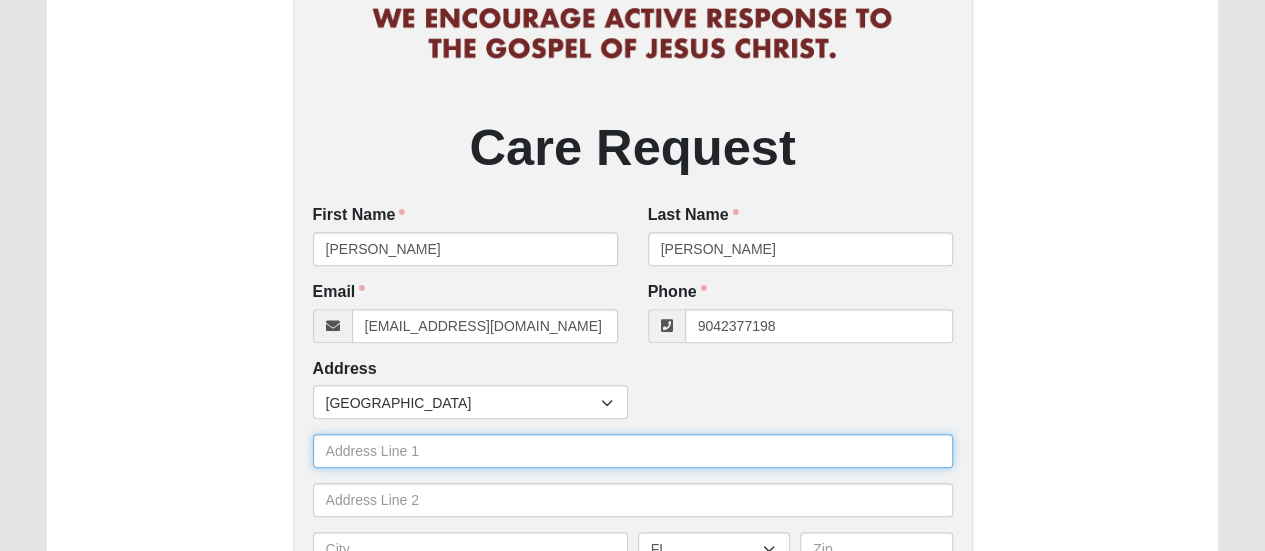 type on "116 Seagrape Dr" 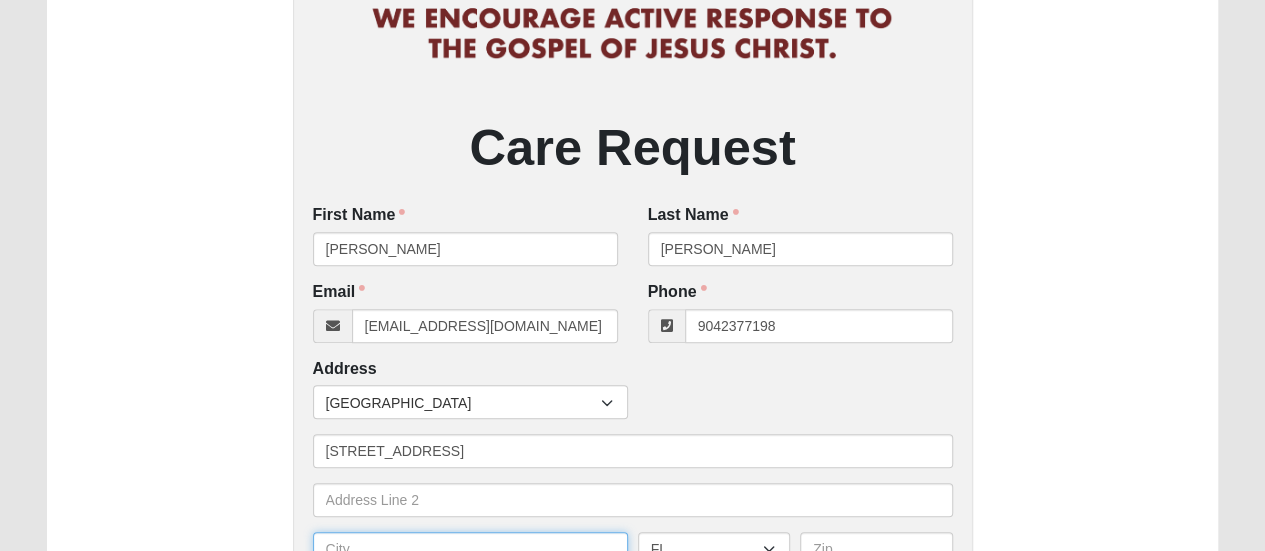 type on "Jacksonville Beach" 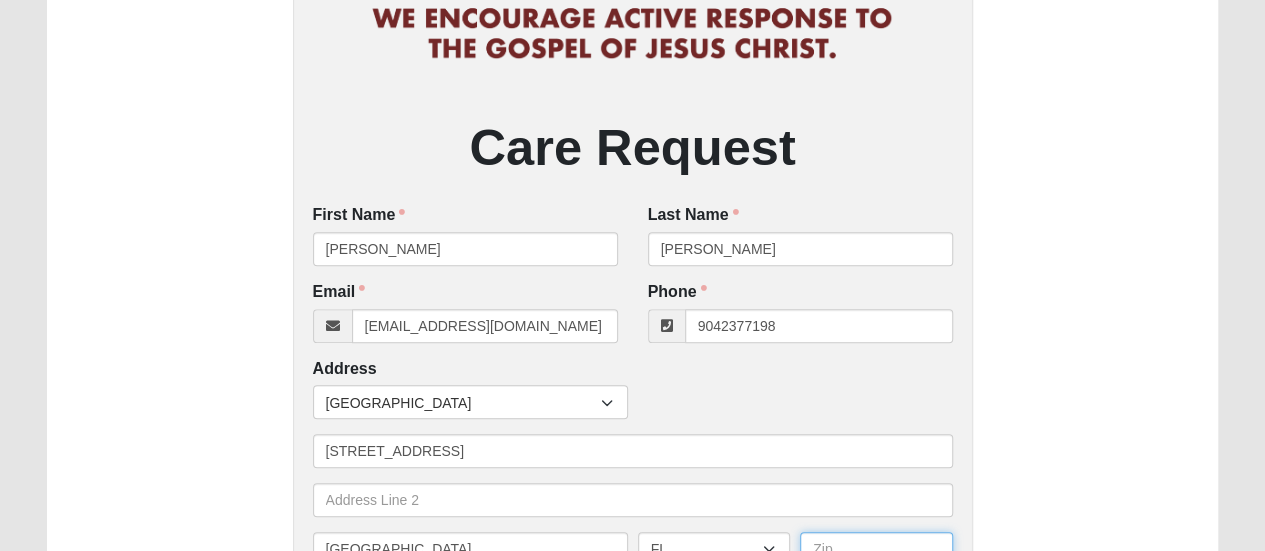 type on "32250" 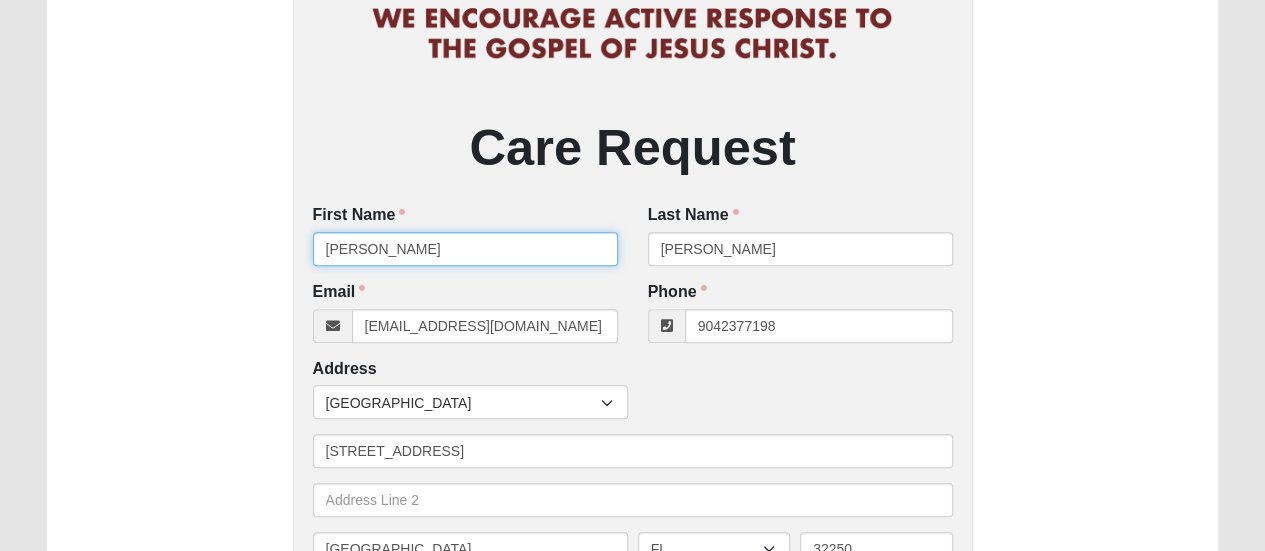 type on "(904) 237-7198" 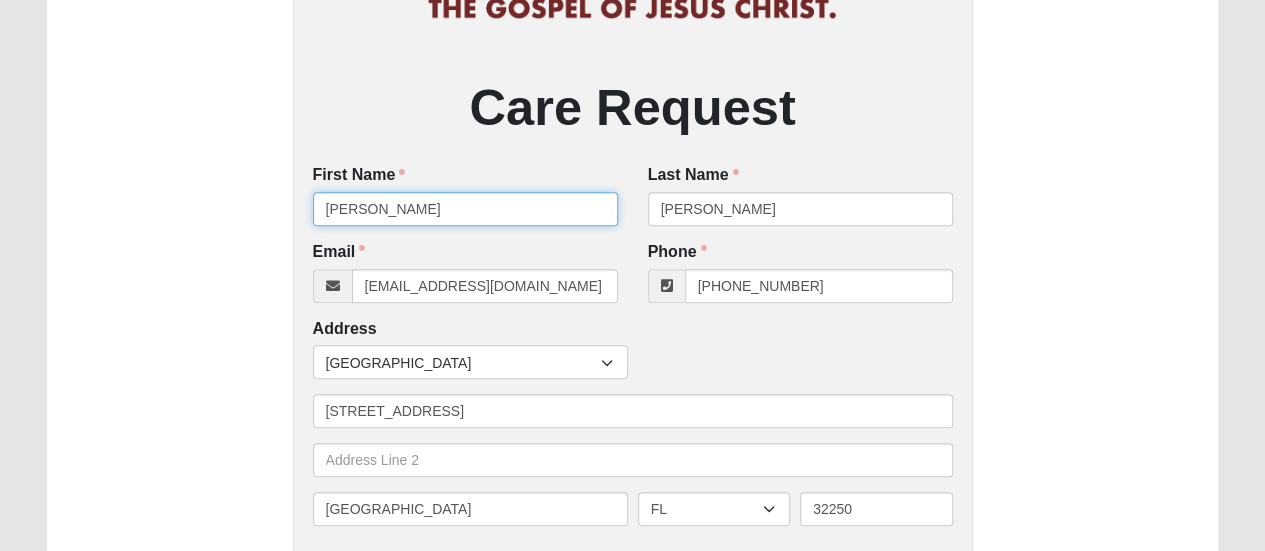 scroll, scrollTop: 486, scrollLeft: 0, axis: vertical 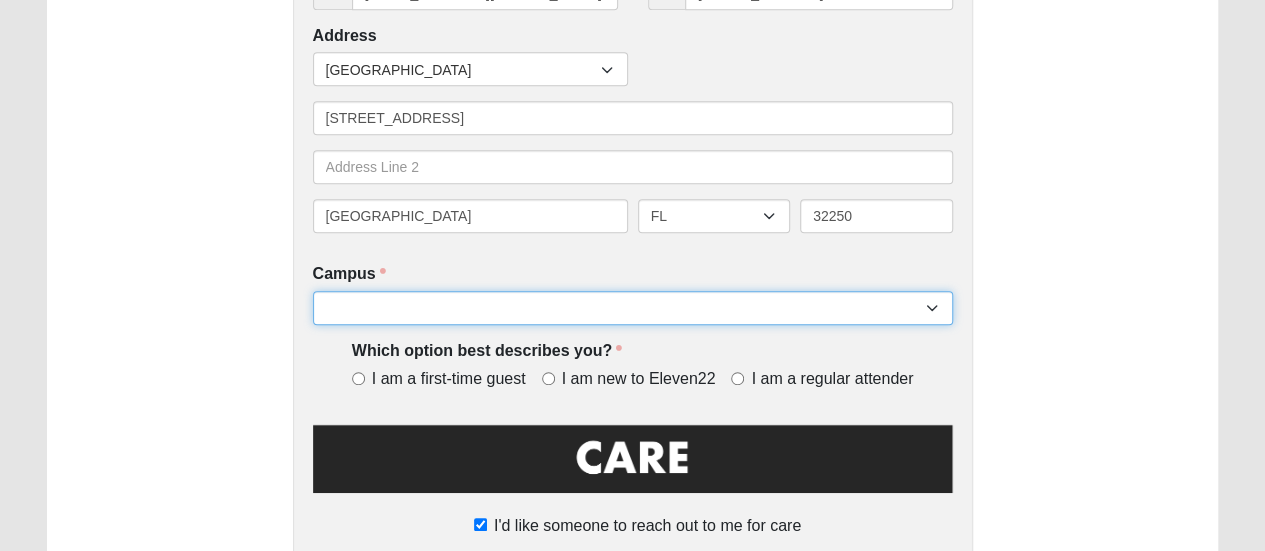 click on "Arlington
Baymeadows
Eleven22 Online
Fleming Island
Jesup
Mandarin
North Jax
Orange Park
Outpost
Palatka (Coming Soon)
Ponte Vedra
San Pablo
St. Johns
St. Augustine (Coming Soon)
Wildlight
NONE" at bounding box center [633, 308] 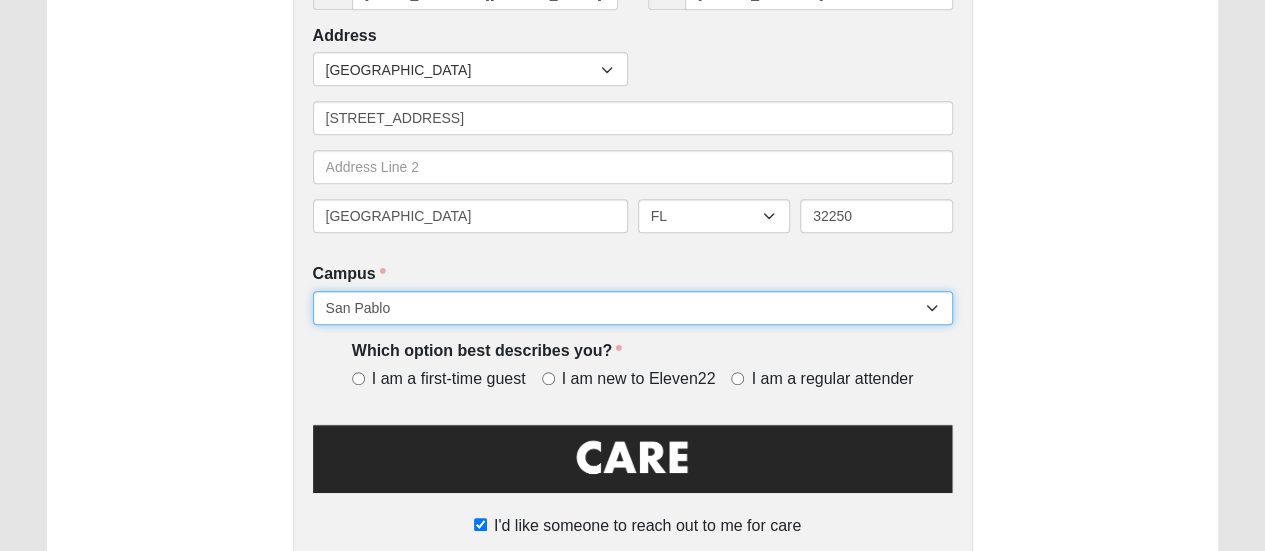 click on "Arlington
Baymeadows
Eleven22 Online
Fleming Island
Jesup
Mandarin
North Jax
Orange Park
Outpost
Palatka (Coming Soon)
Ponte Vedra
San Pablo
St. Johns
St. Augustine (Coming Soon)
Wildlight
NONE" at bounding box center (633, 308) 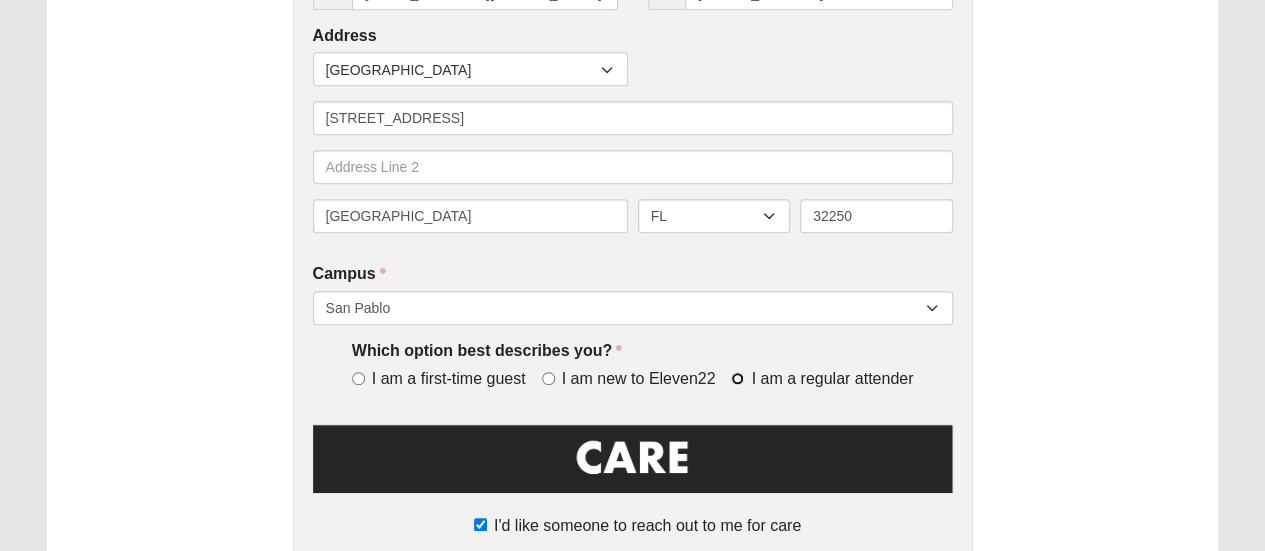 click on "I am a regular attender" at bounding box center (737, 378) 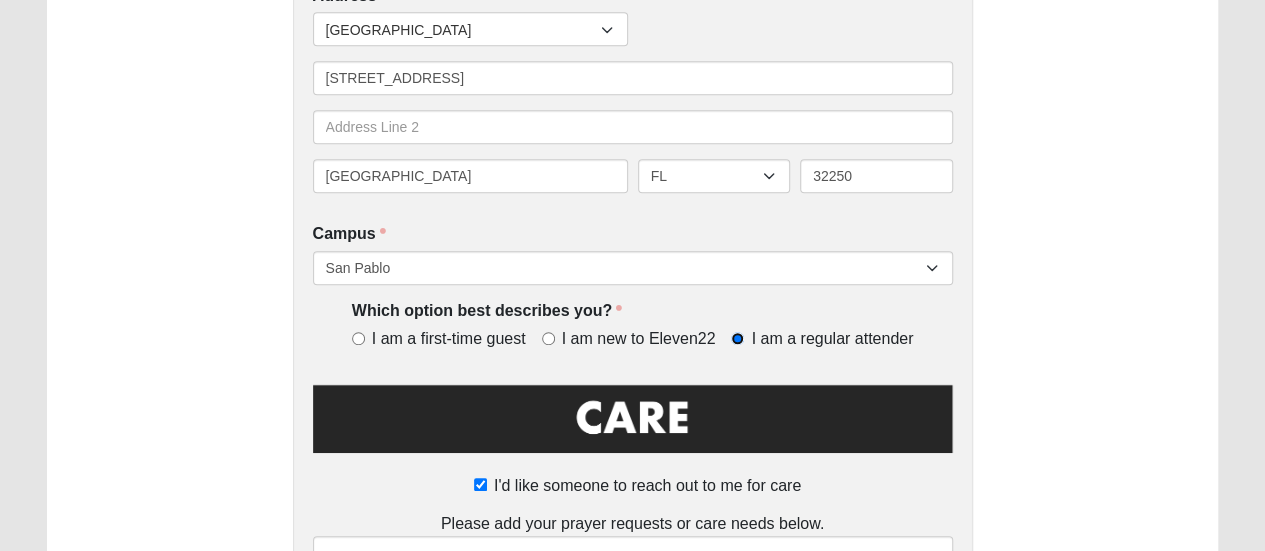 scroll, scrollTop: 752, scrollLeft: 0, axis: vertical 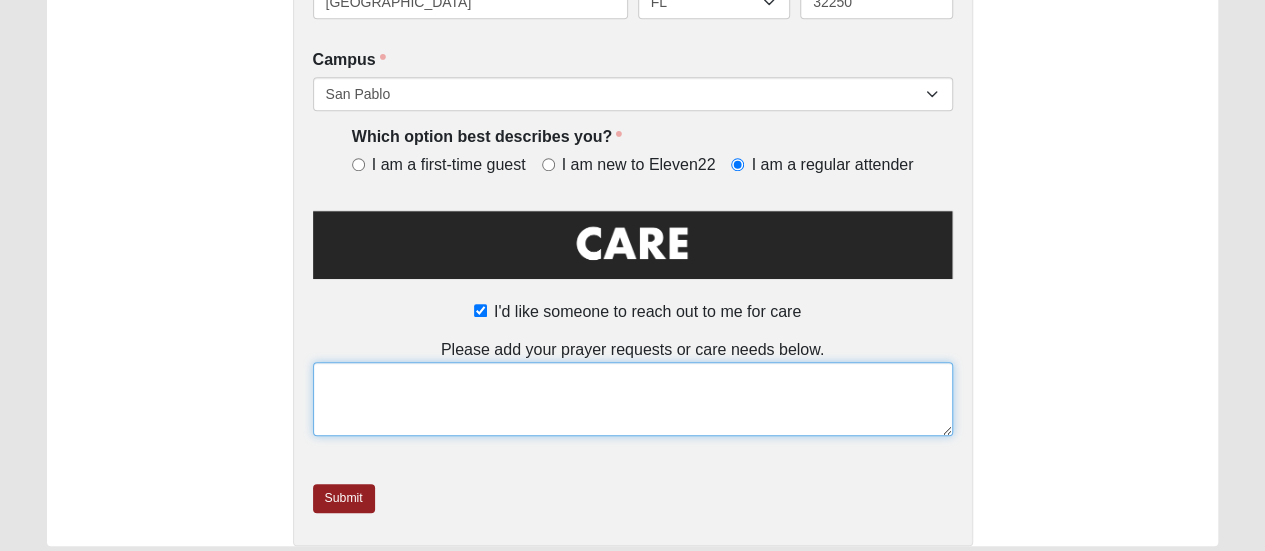 click at bounding box center (633, 399) 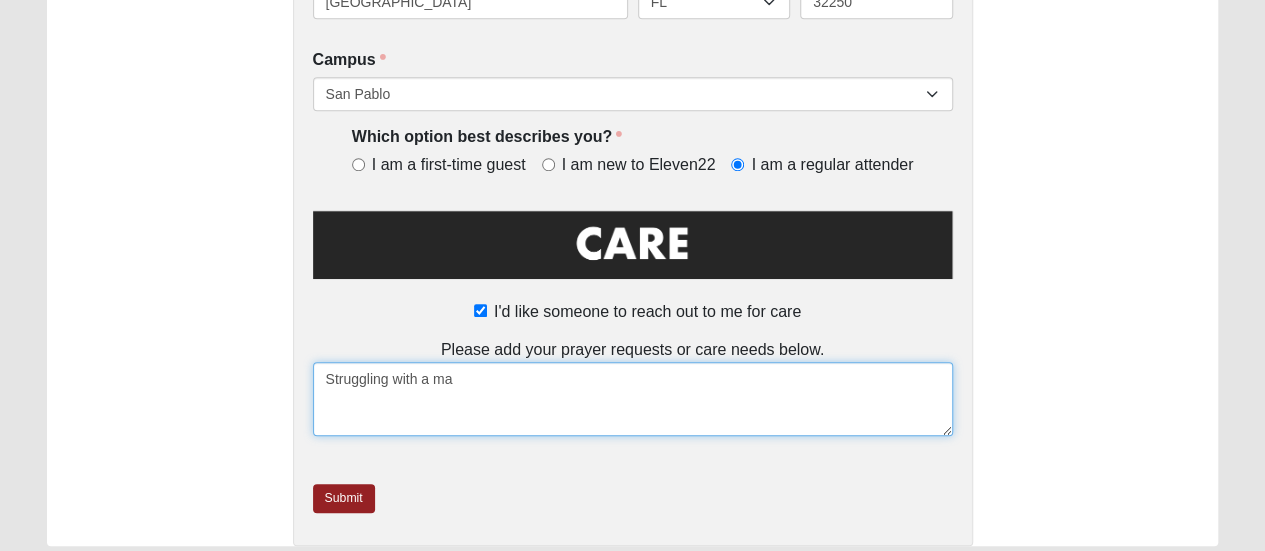 click on "Struggling with a ma" at bounding box center [633, 399] 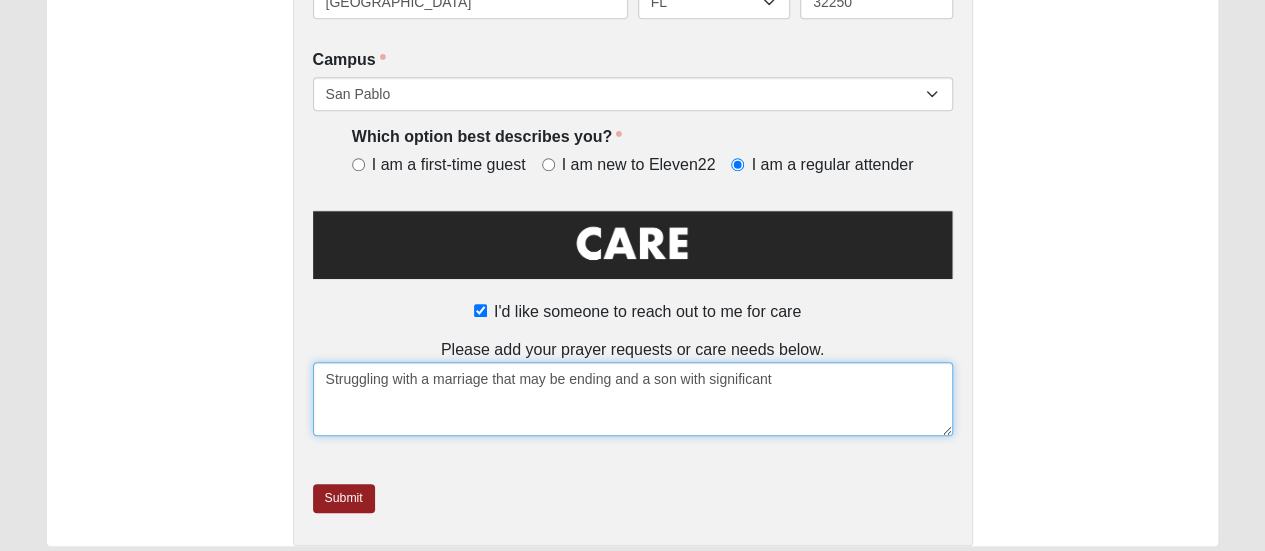 click on "Struggling with a marriage that may be ending and a son with significant" at bounding box center (633, 399) 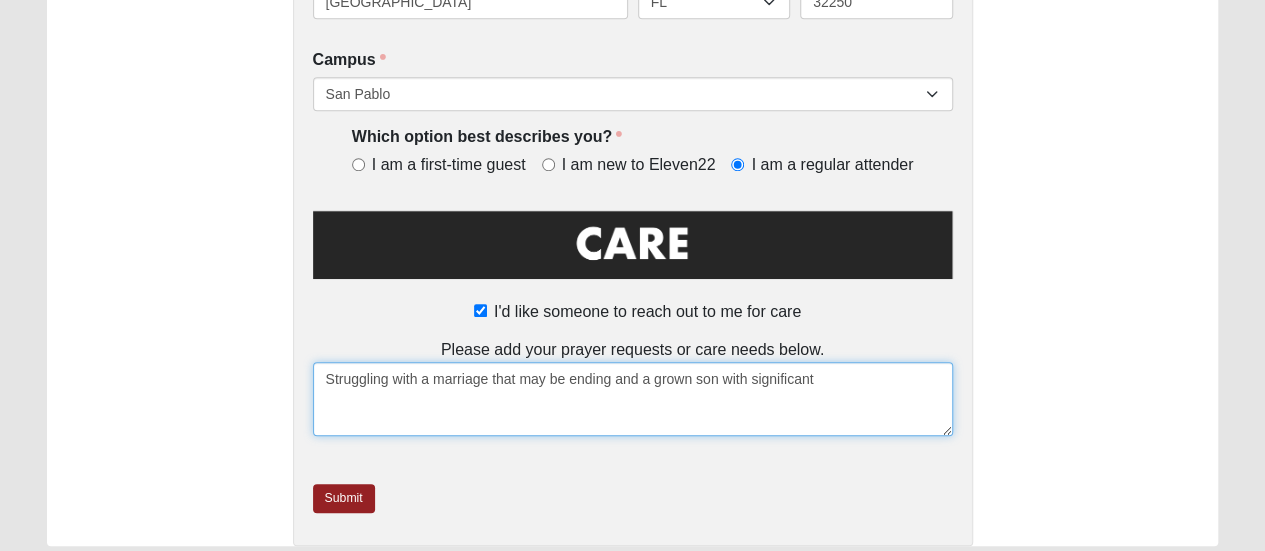 click on "Struggling with a marriage that may be ending and a grown son with significant" at bounding box center [633, 399] 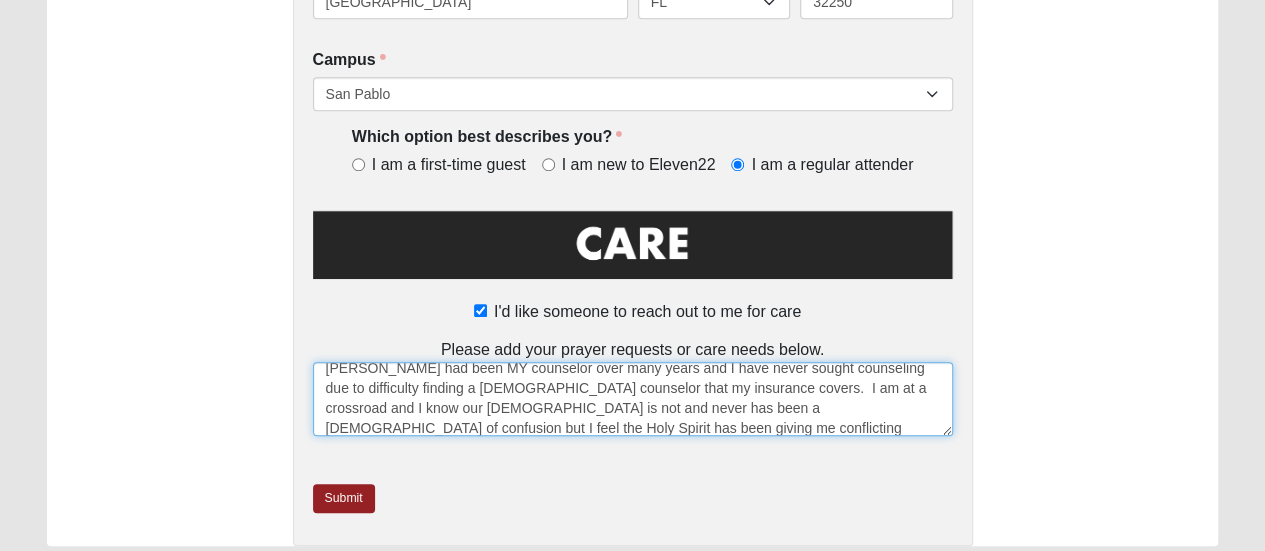 scroll, scrollTop: 51, scrollLeft: 0, axis: vertical 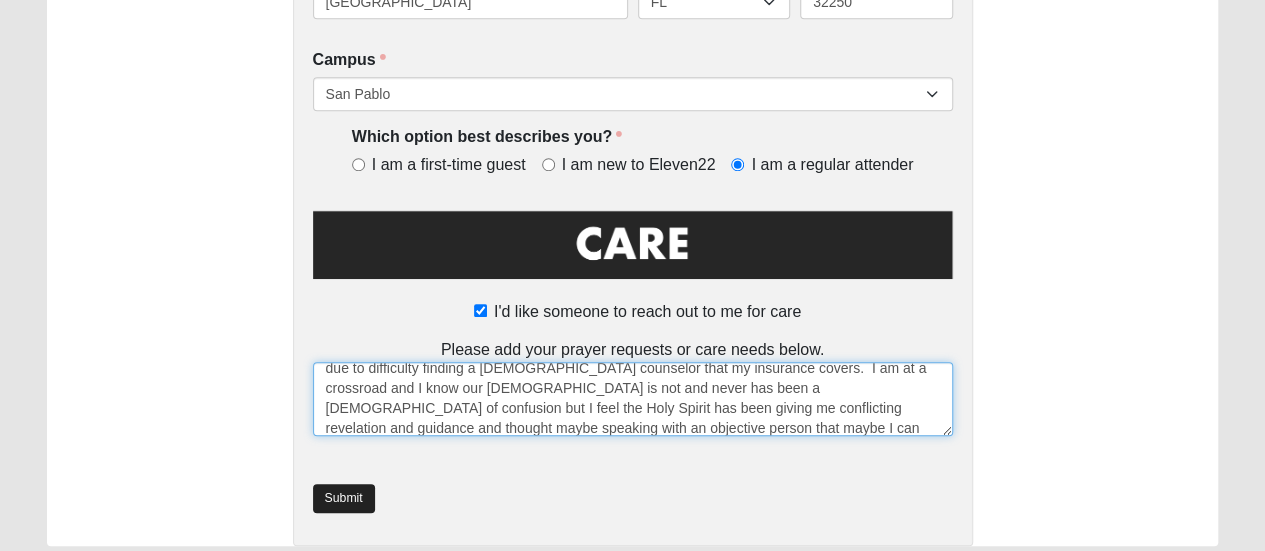 type on "Struggling with a marriage that may be ending and a grown son with significant PTSD issues.  Jesus Christ had been MY counselor over many years and I have never sought counseling due to difficulty finding a christian counselor that my insurance covers.  I am at a crossroad and I know our God is not and never has been a God of confusion but I feel the Holy Spirit has been giving me conflicting revelation and guidance and thought maybe speaking with an objective person that maybe I can get some clarity and Peace" 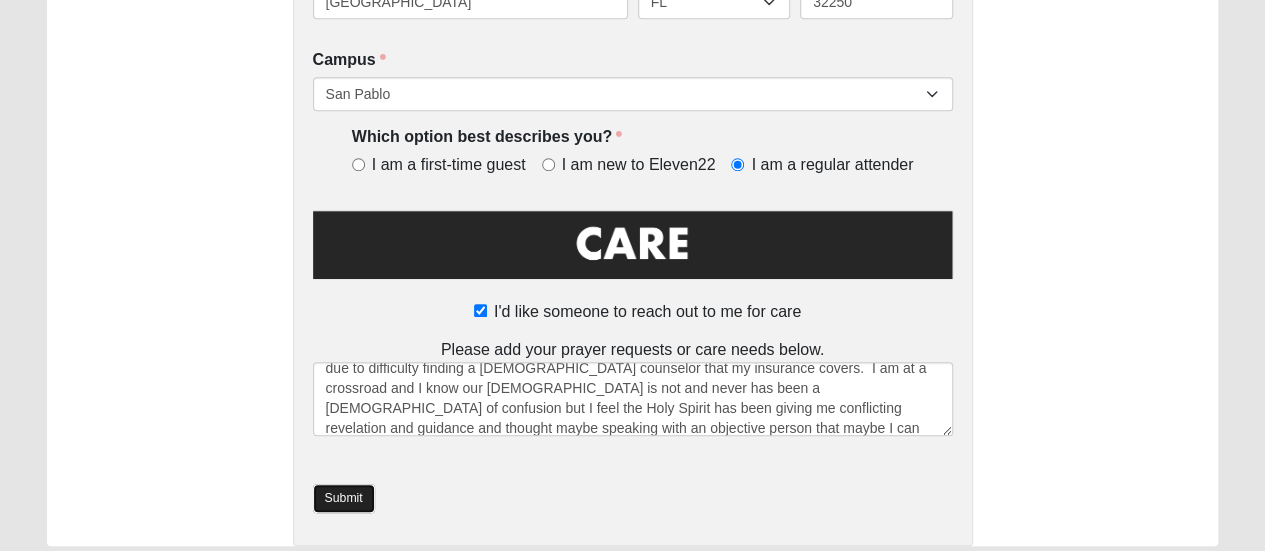 click on "Submit" at bounding box center [344, 498] 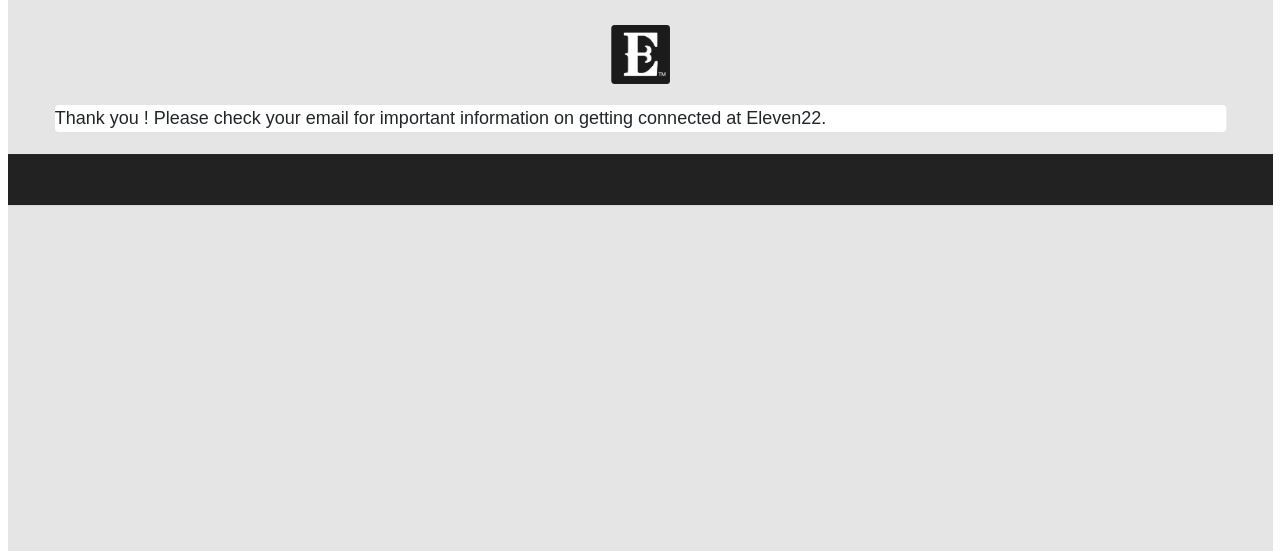 scroll, scrollTop: 0, scrollLeft: 0, axis: both 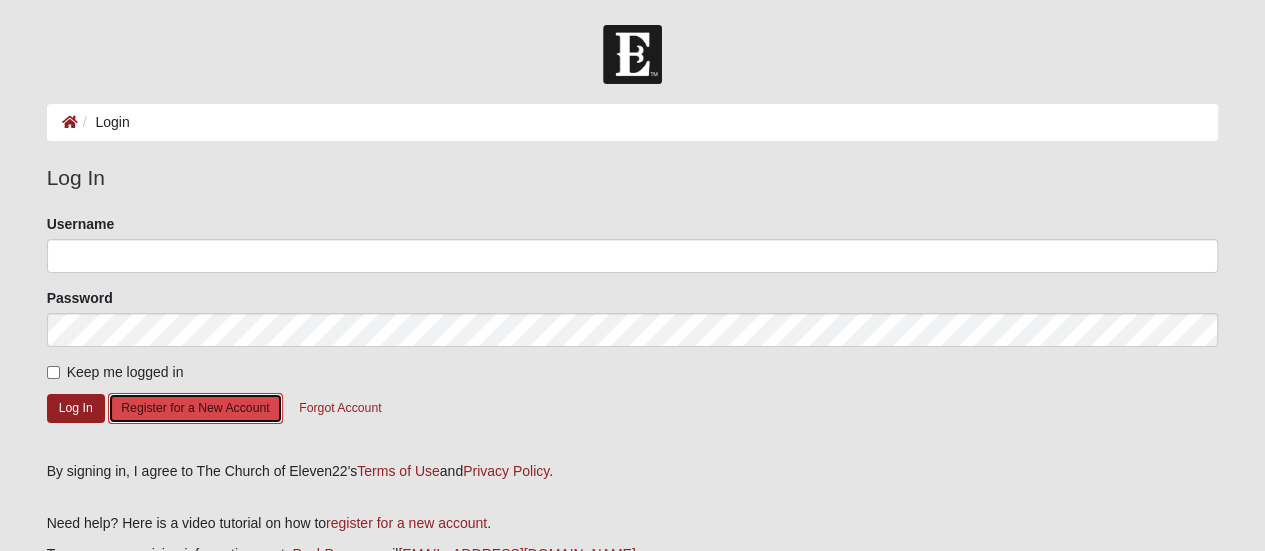 click on "Register for a New Account" 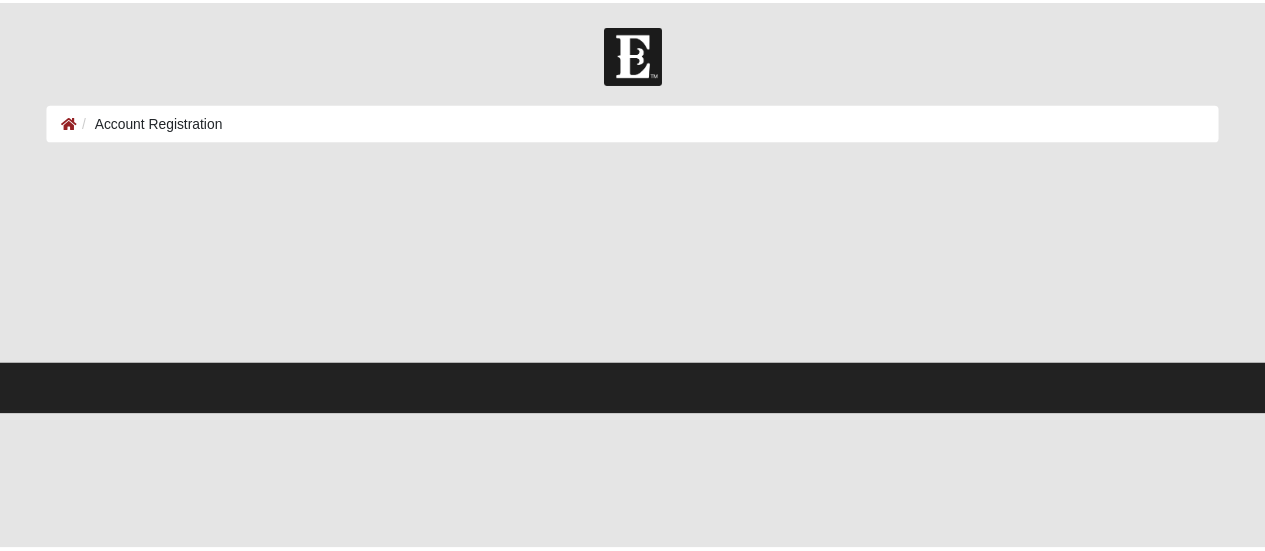 scroll, scrollTop: 0, scrollLeft: 0, axis: both 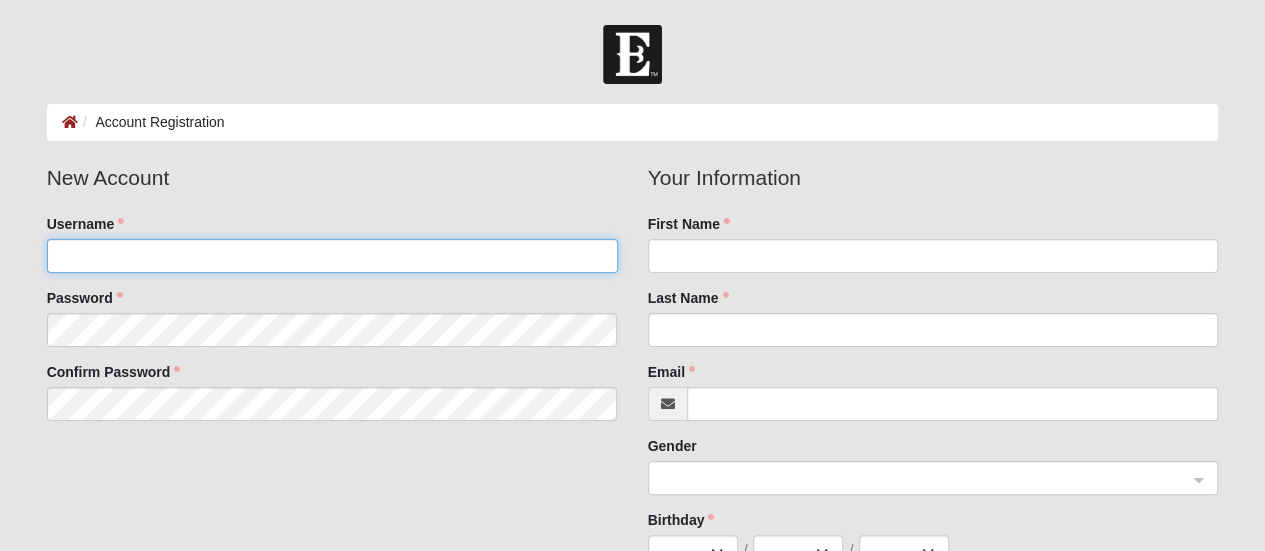 click on "Username" 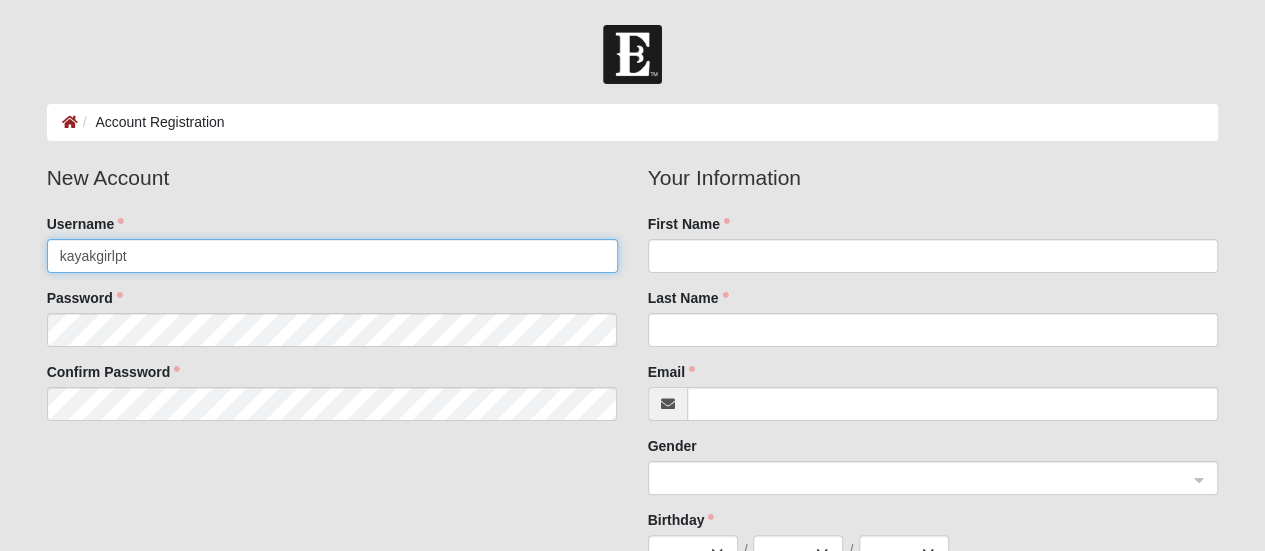 type on "kayakgirlpt" 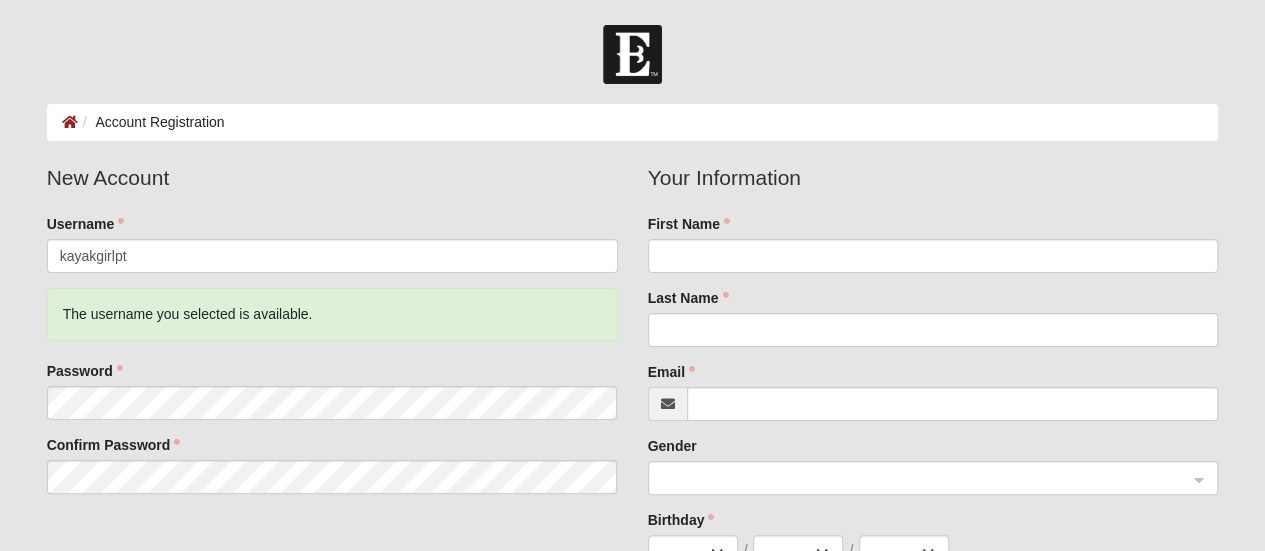 click on "The username you selected is available." 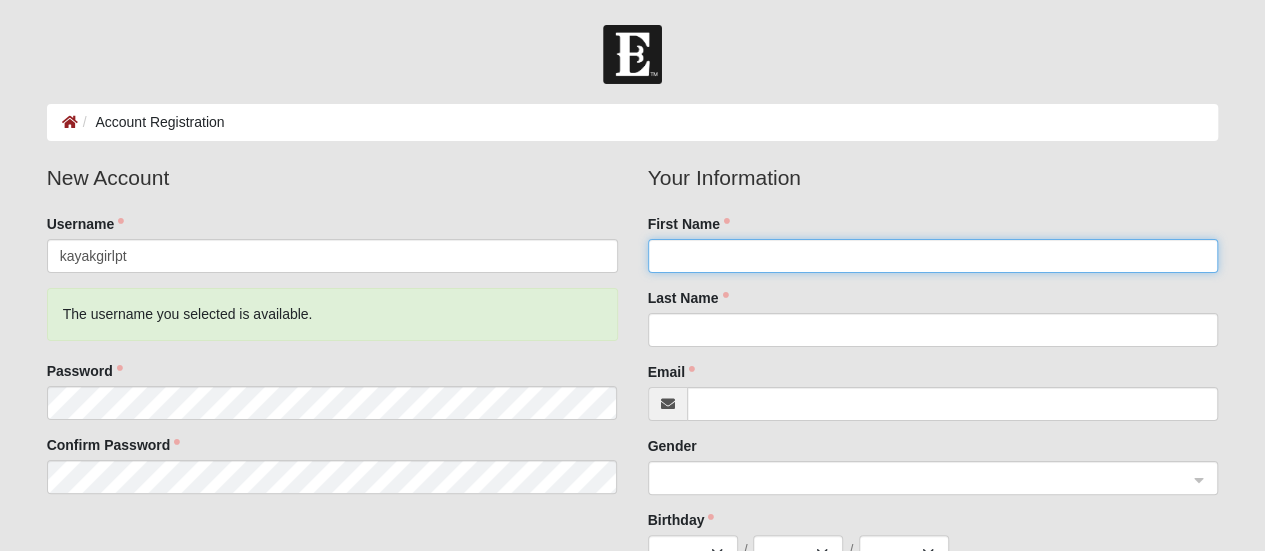 click on "First Name" 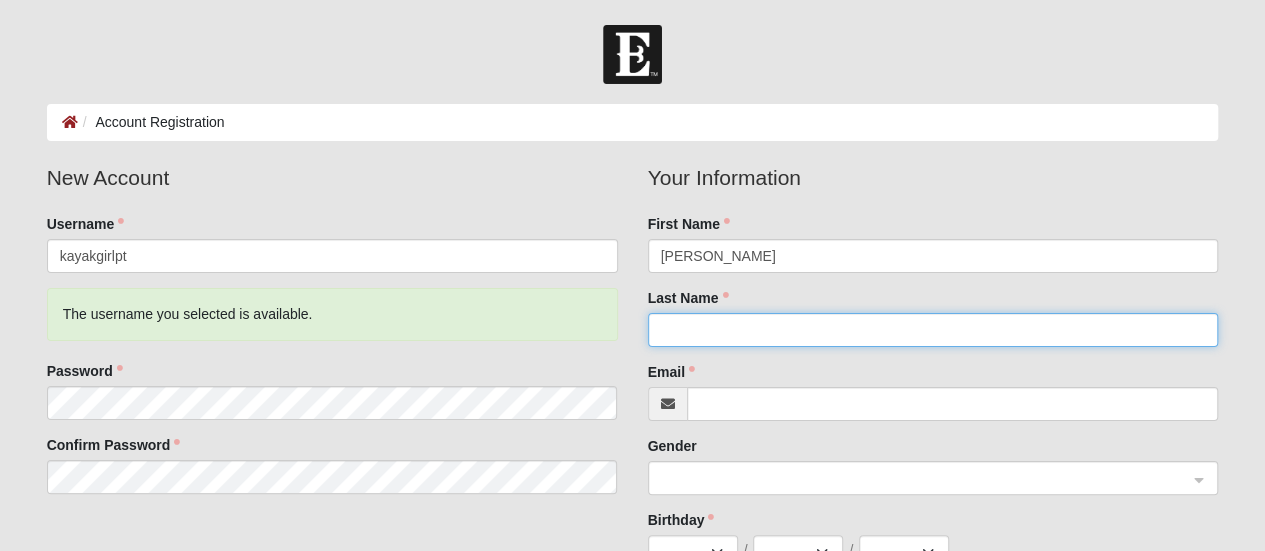 type on "Haynes" 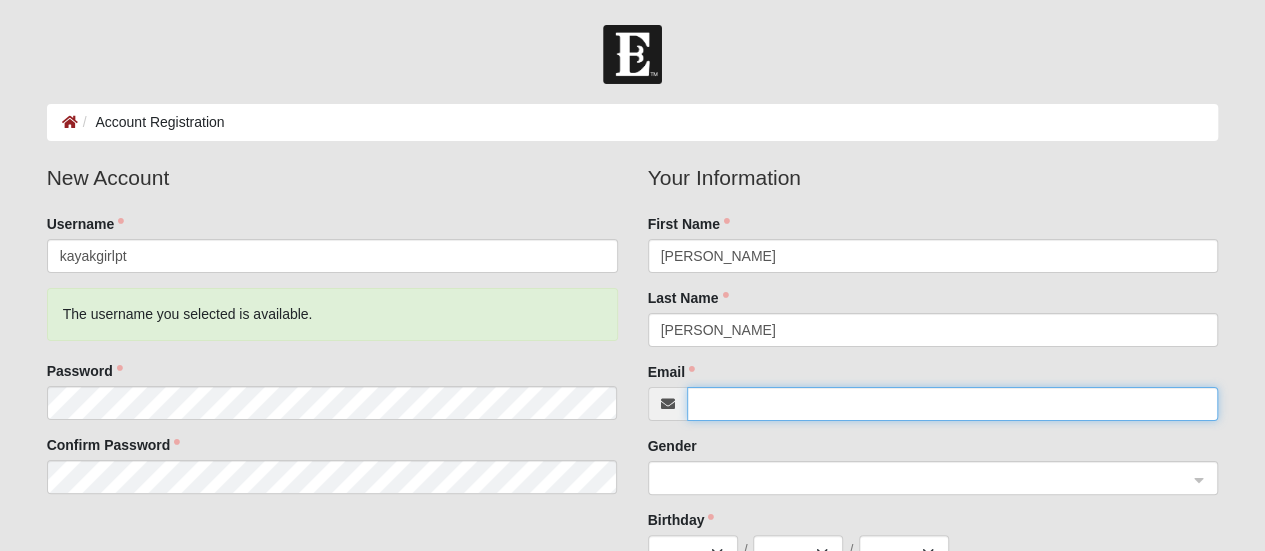 type on "kayakgirlpt@gmail.com" 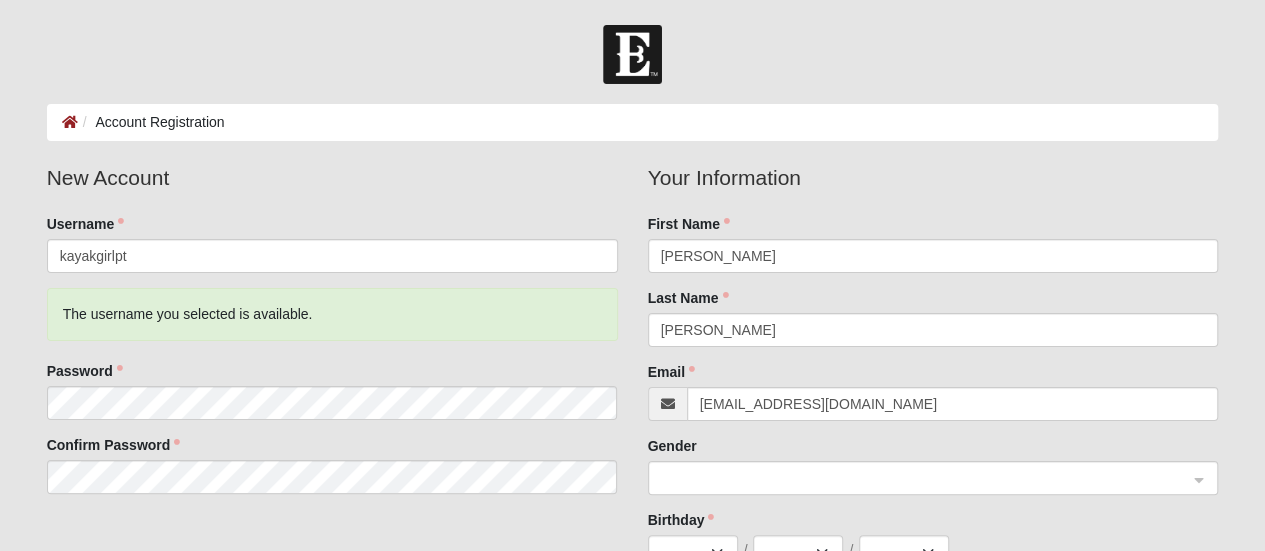 type on "(904) 237-7198" 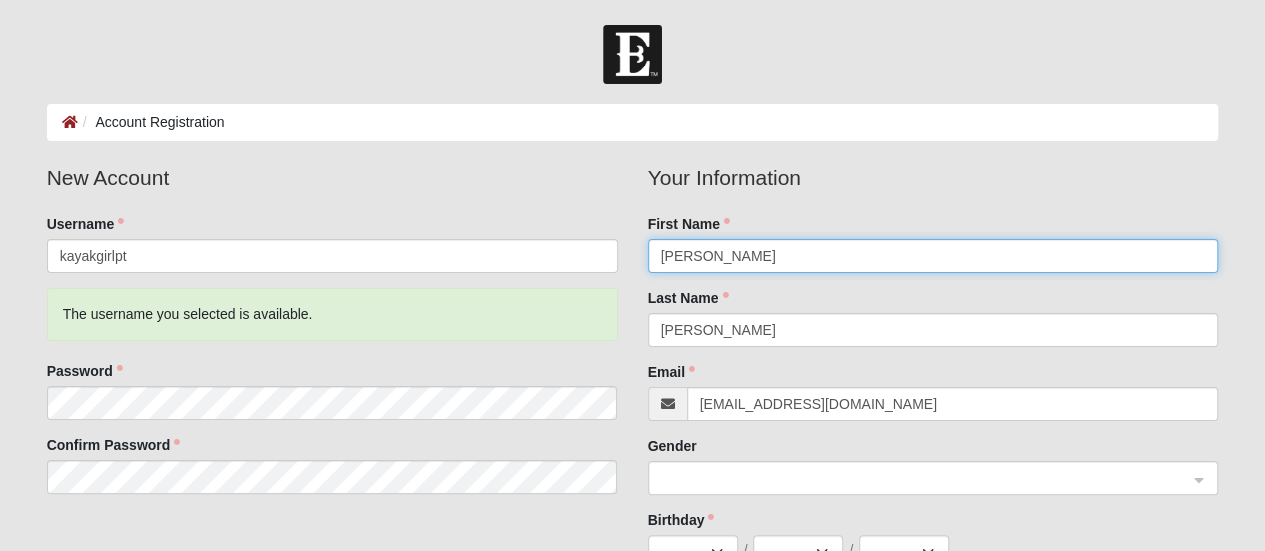 click 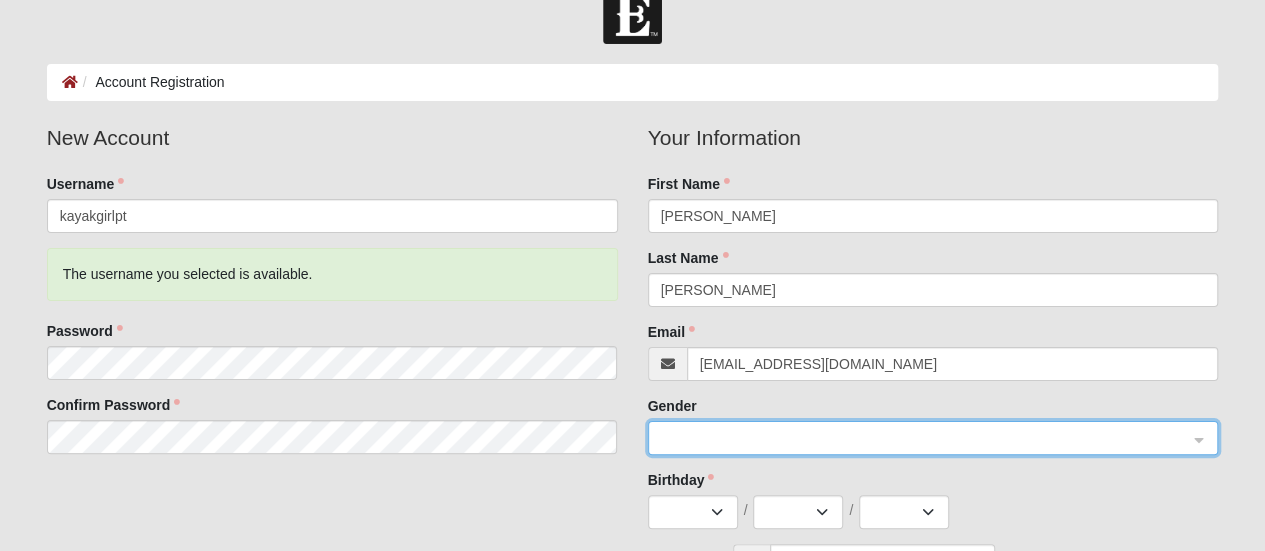 scroll, scrollTop: 160, scrollLeft: 0, axis: vertical 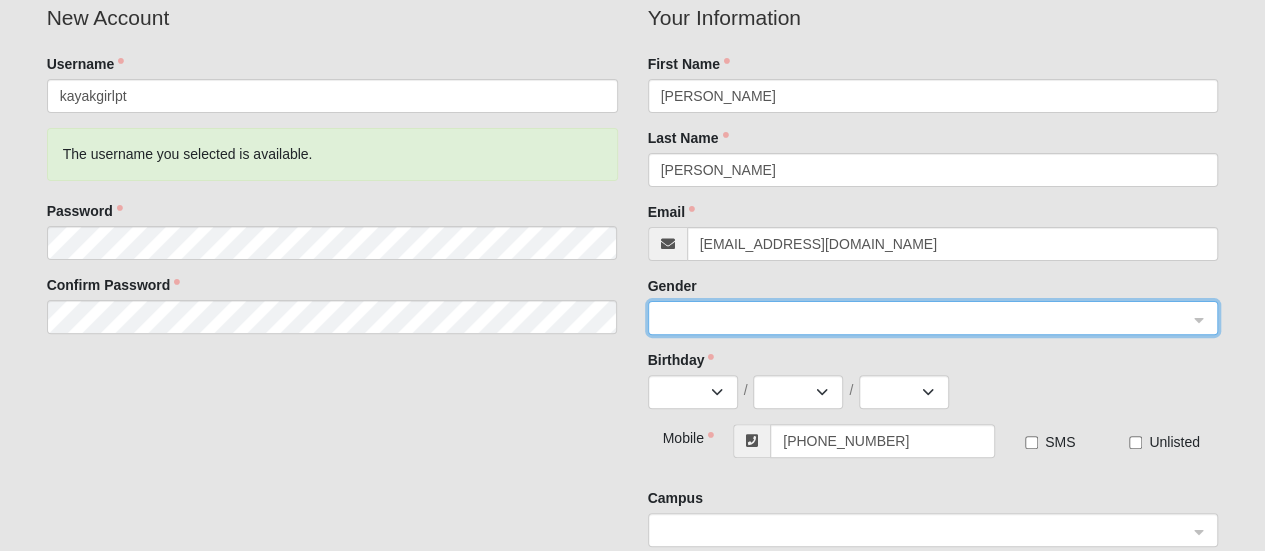 click at bounding box center [926, 317] 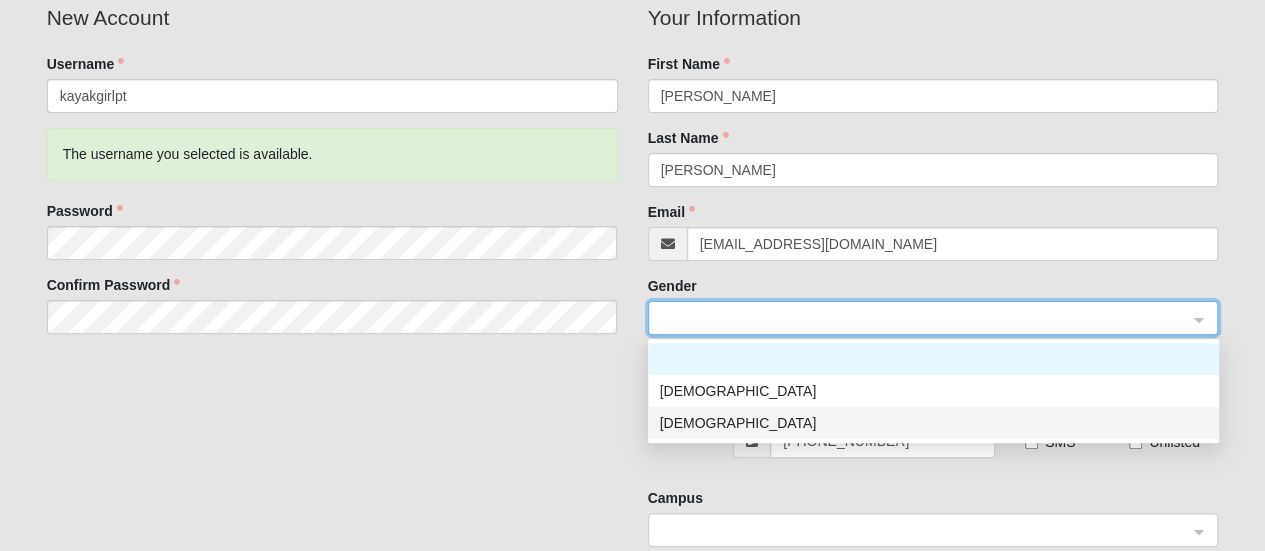 click on "Female" at bounding box center (933, 423) 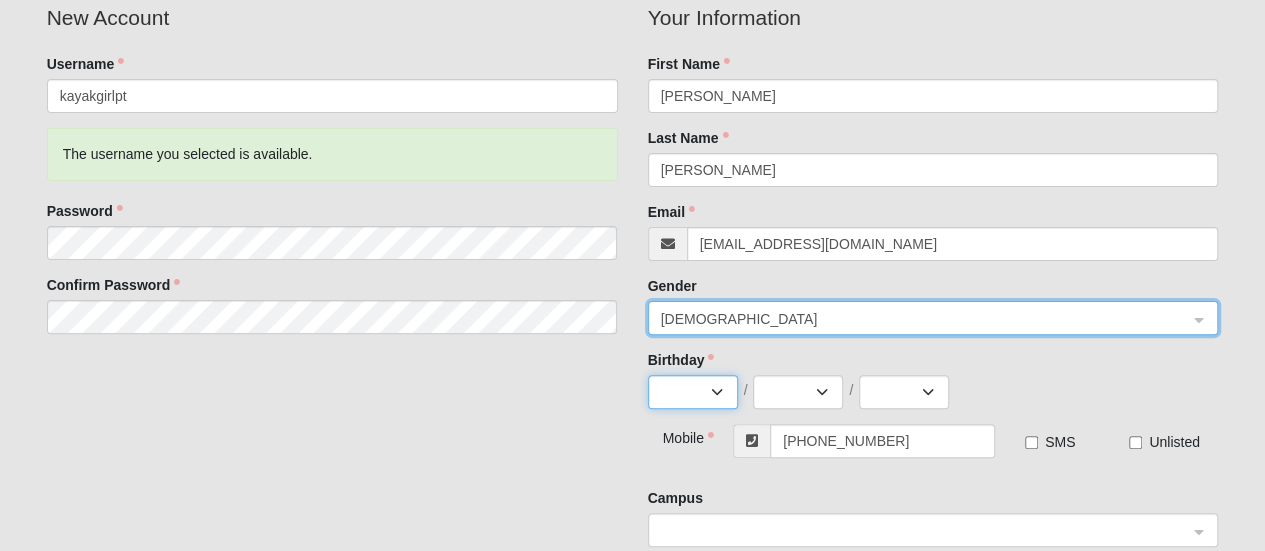 click on "Jan Feb Mar Apr May Jun Jul Aug Sep Oct Nov Dec" at bounding box center (693, 392) 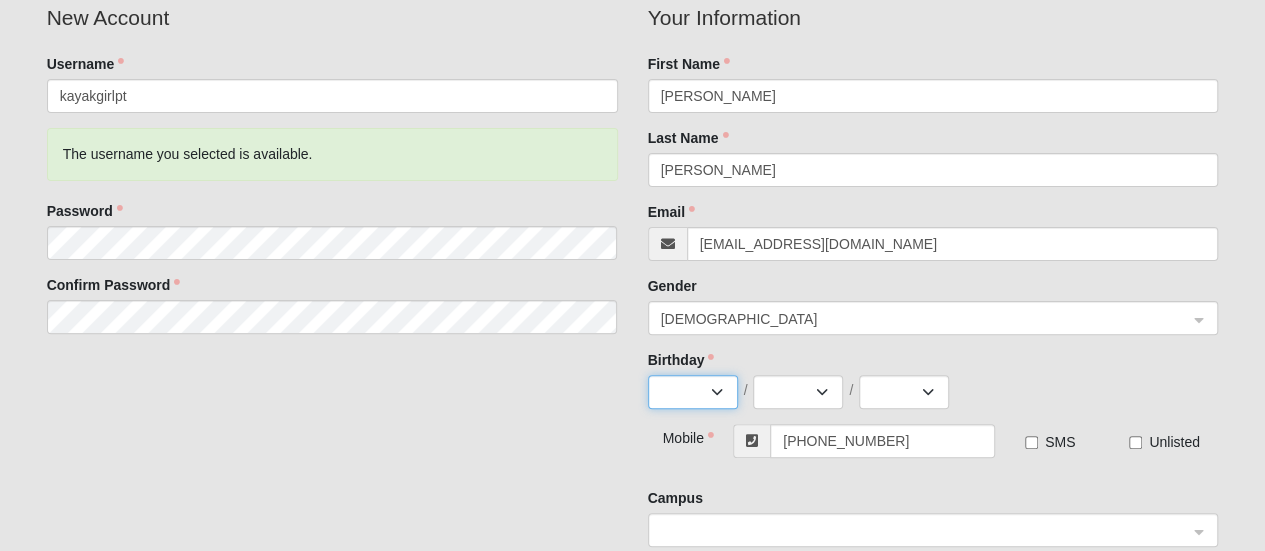 select on "3" 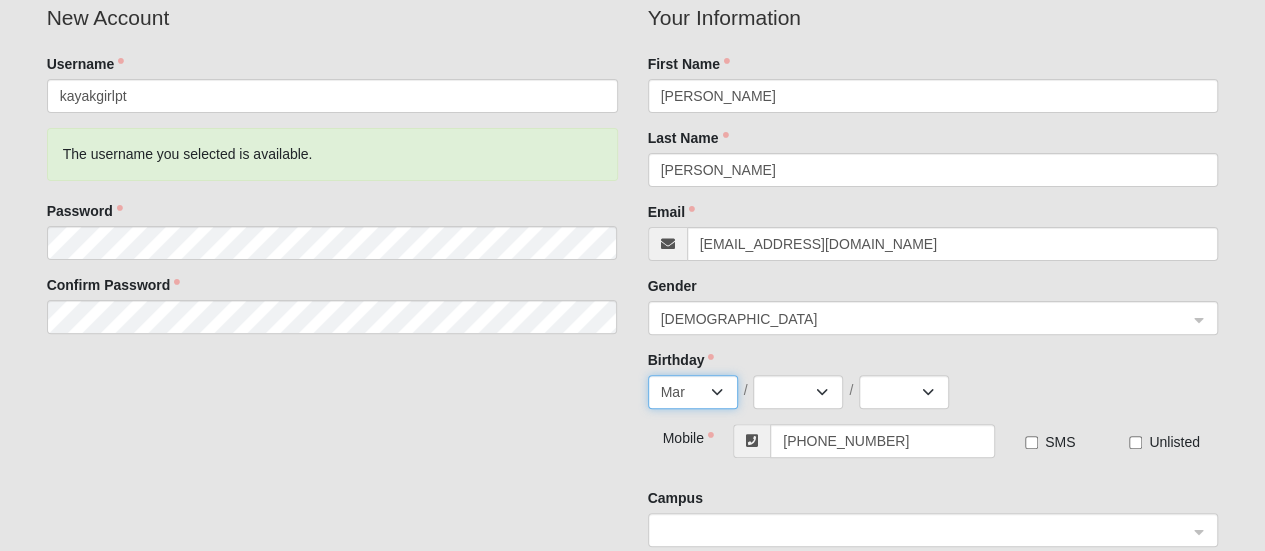 click on "Jan Feb Mar Apr May Jun Jul Aug Sep Oct Nov Dec" at bounding box center [693, 392] 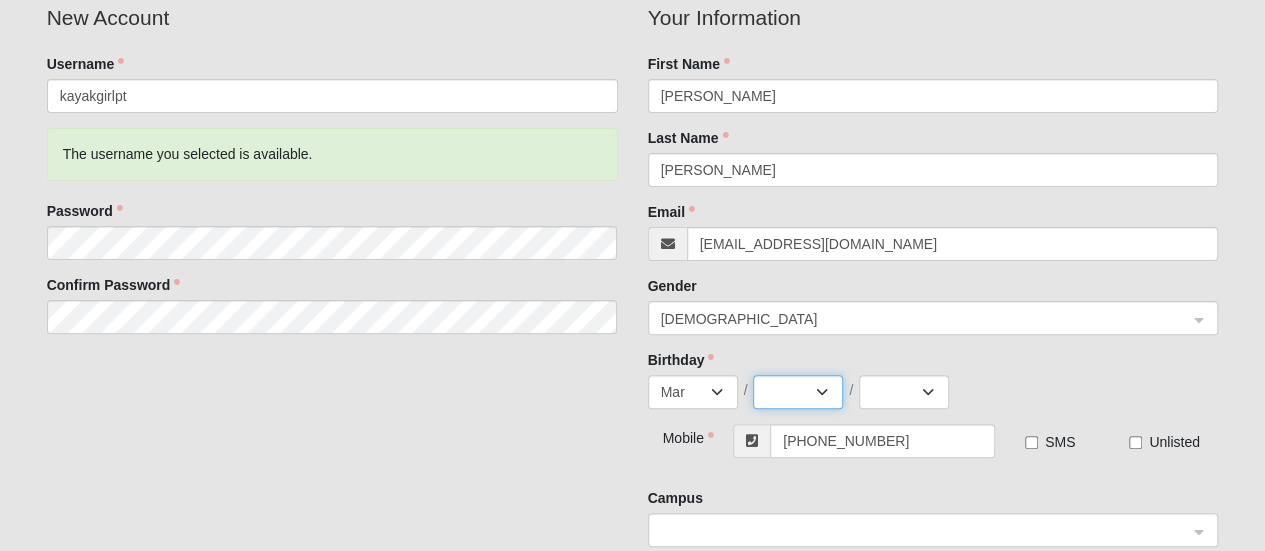 click on "1 2 3 4 5 6 7 8 9 10 11 12 13 14 15 16 17 18 19 20 21 22 23 24 25 26 27 28 29 30 31" at bounding box center (798, 392) 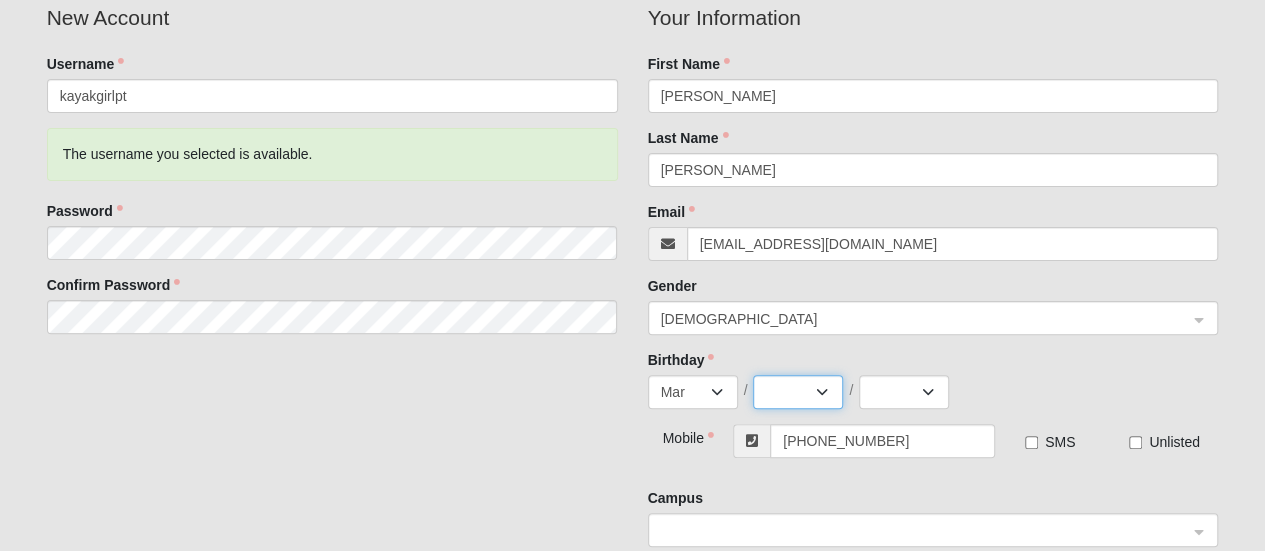 select on "20" 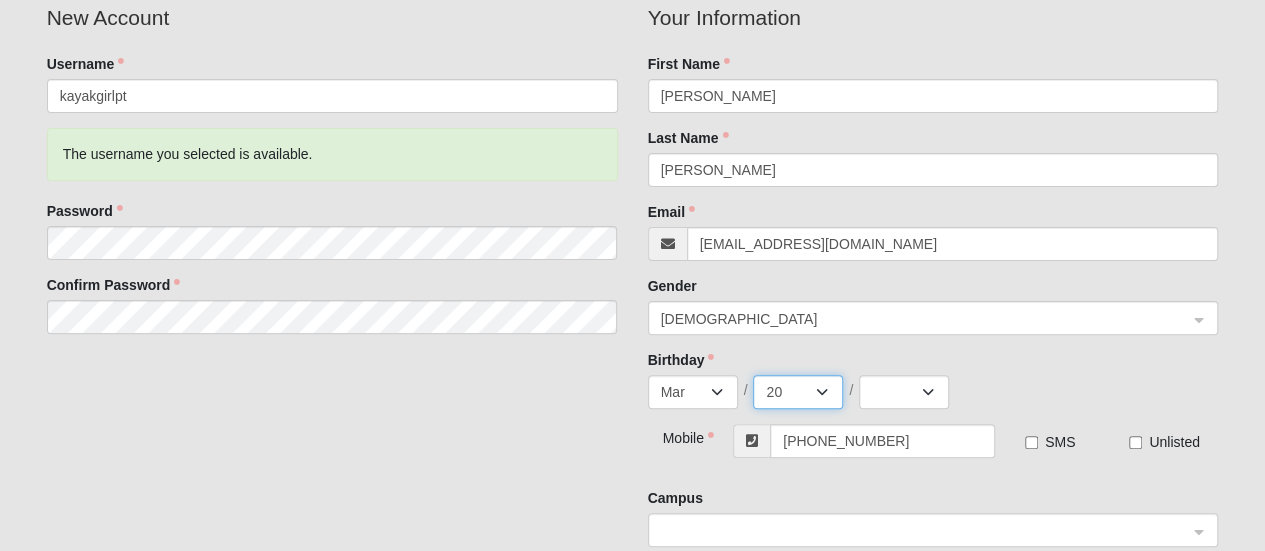 click on "1 2 3 4 5 6 7 8 9 10 11 12 13 14 15 16 17 18 19 20 21 22 23 24 25 26 27 28 29 30 31" at bounding box center [798, 392] 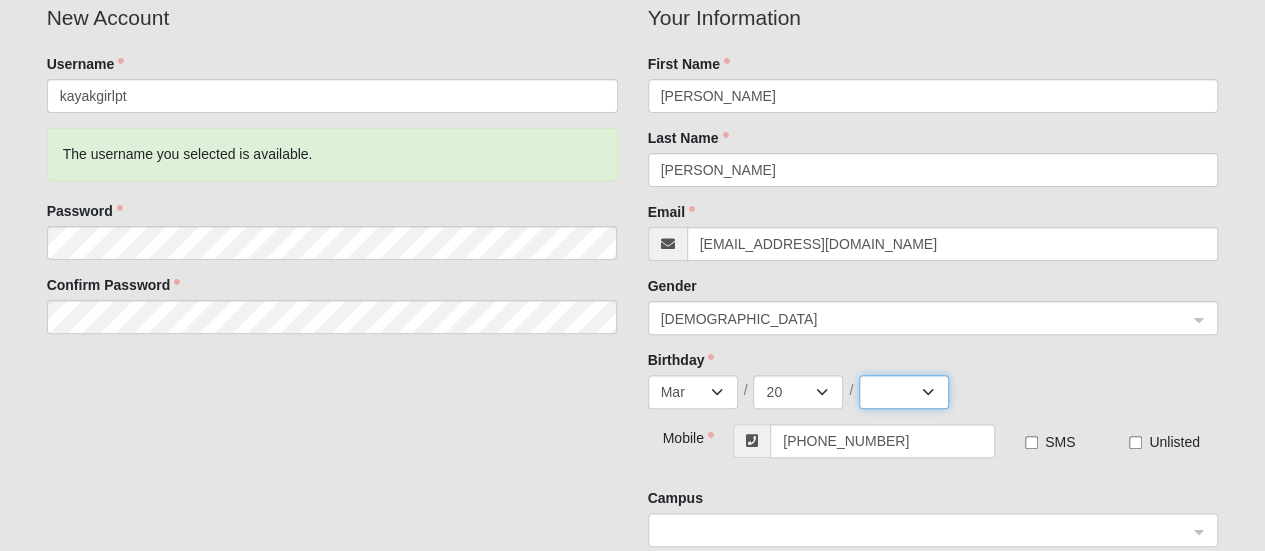 click on "2025 2024 2023 2022 2021 2020 2019 2018 2017 2016 2015 2014 2013 2012 2011 2010 2009 2008 2007 2006 2005 2004 2003 2002 2001 2000 1999 1998 1997 1996 1995 1994 1993 1992 1991 1990 1989 1988 1987 1986 1985 1984 1983 1982 1981 1980 1979 1978 1977 1976 1975 1974 1973 1972 1971 1970 1969 1968 1967 1966 1965 1964 1963 1962 1961 1960 1959 1958 1957 1956 1955 1954 1953 1952 1951 1950 1949 1948 1947 1946 1945 1944 1943 1942 1941 1940 1939 1938 1937 1936 1935 1934 1933 1932 1931 1930 1929 1928 1927 1926 1925 1924 1923 1922 1921 1920 1919 1918 1917 1916 1915 1914 1913 1912 1911 1910 1909 1908 1907 1906 1905 1904 1903 1902 1901 1900" at bounding box center (904, 392) 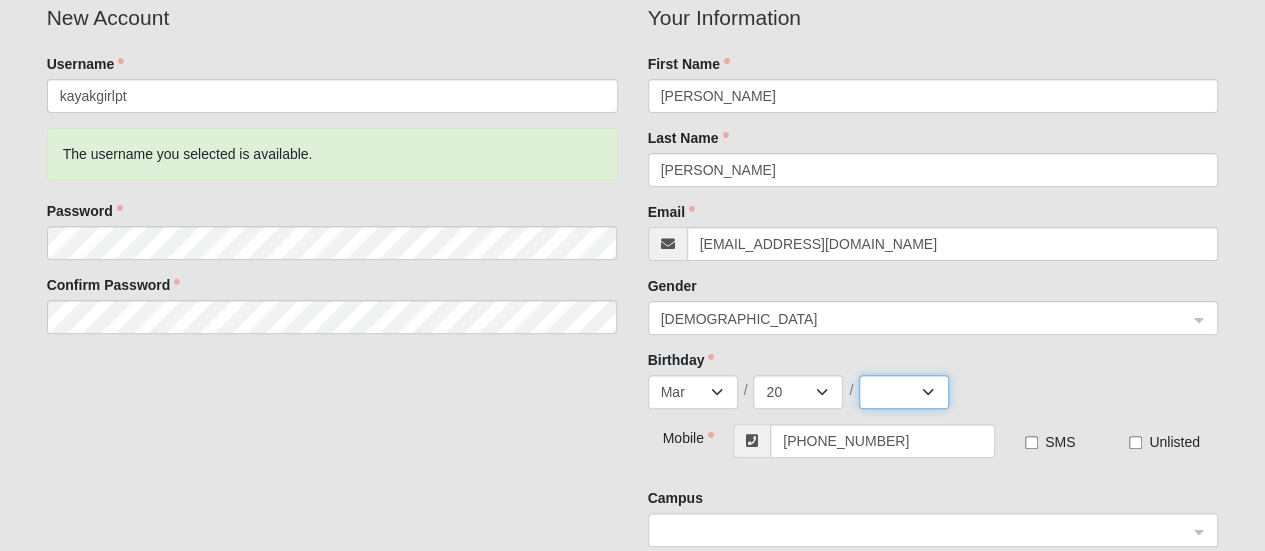 select on "1965" 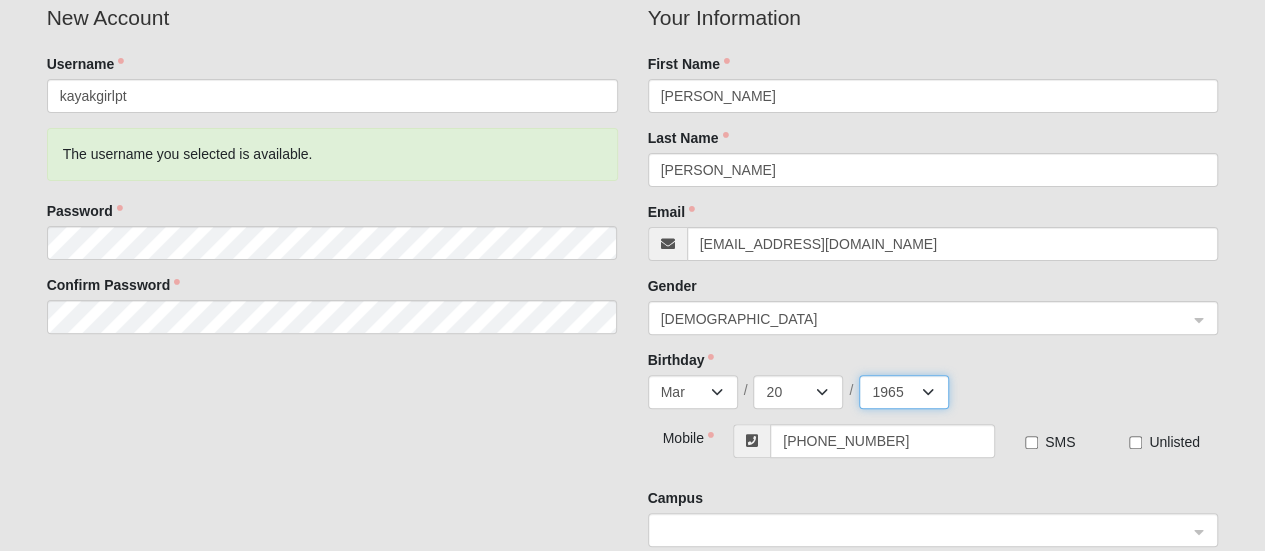 click on "2025 2024 2023 2022 2021 2020 2019 2018 2017 2016 2015 2014 2013 2012 2011 2010 2009 2008 2007 2006 2005 2004 2003 2002 2001 2000 1999 1998 1997 1996 1995 1994 1993 1992 1991 1990 1989 1988 1987 1986 1985 1984 1983 1982 1981 1980 1979 1978 1977 1976 1975 1974 1973 1972 1971 1970 1969 1968 1967 1966 1965 1964 1963 1962 1961 1960 1959 1958 1957 1956 1955 1954 1953 1952 1951 1950 1949 1948 1947 1946 1945 1944 1943 1942 1941 1940 1939 1938 1937 1936 1935 1934 1933 1932 1931 1930 1929 1928 1927 1926 1925 1924 1923 1922 1921 1920 1919 1918 1917 1916 1915 1914 1913 1912 1911 1910 1909 1908 1907 1906 1905 1904 1903 1902 1901 1900" at bounding box center (904, 392) 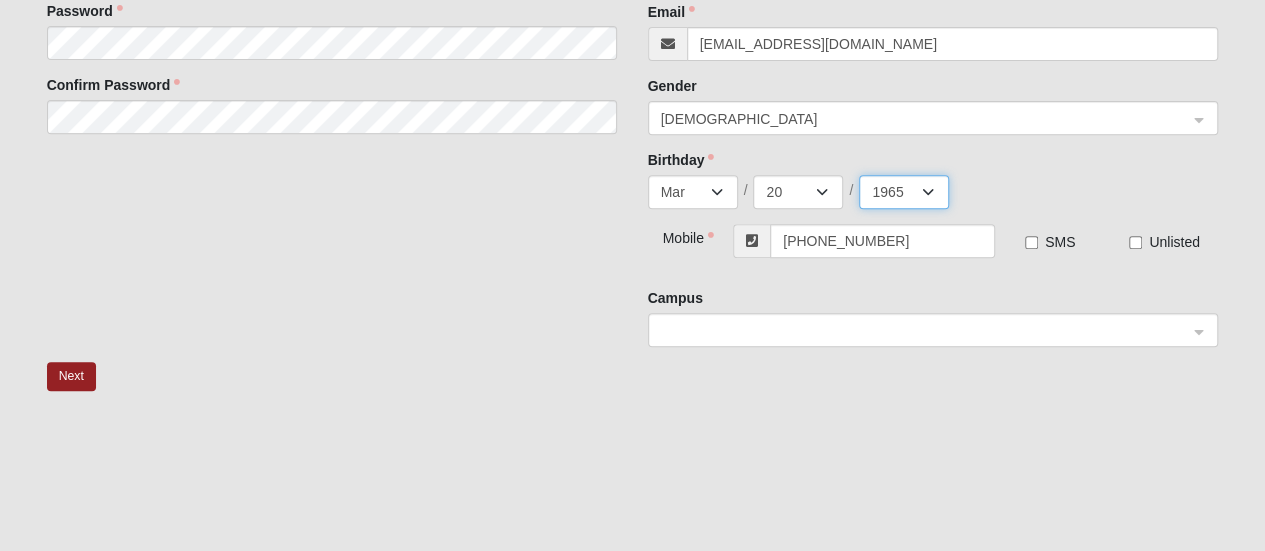 scroll, scrollTop: 413, scrollLeft: 0, axis: vertical 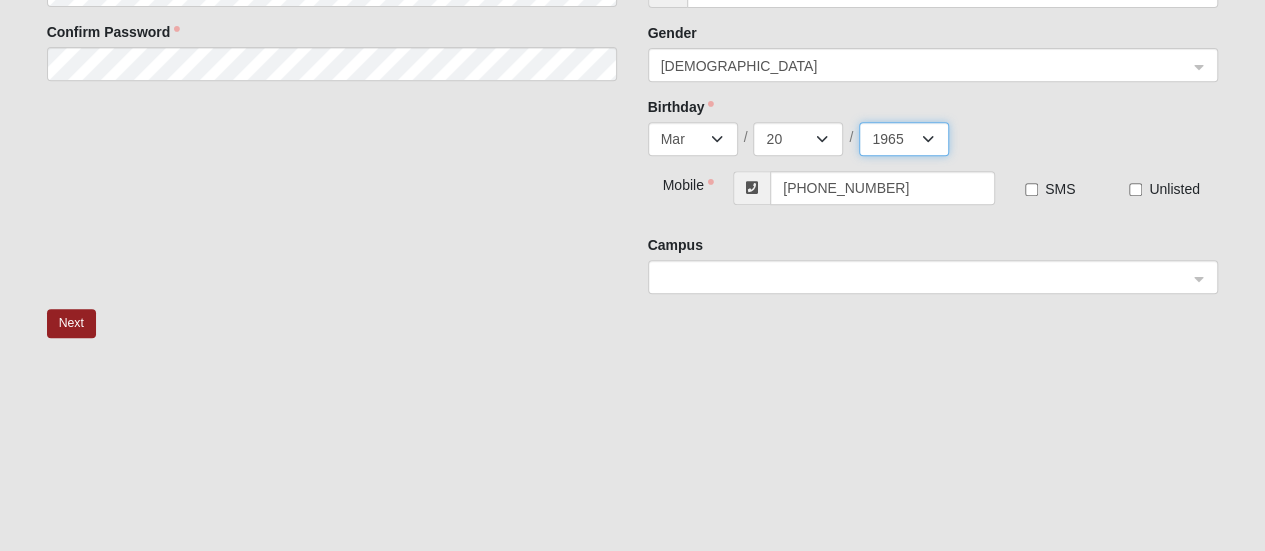 click 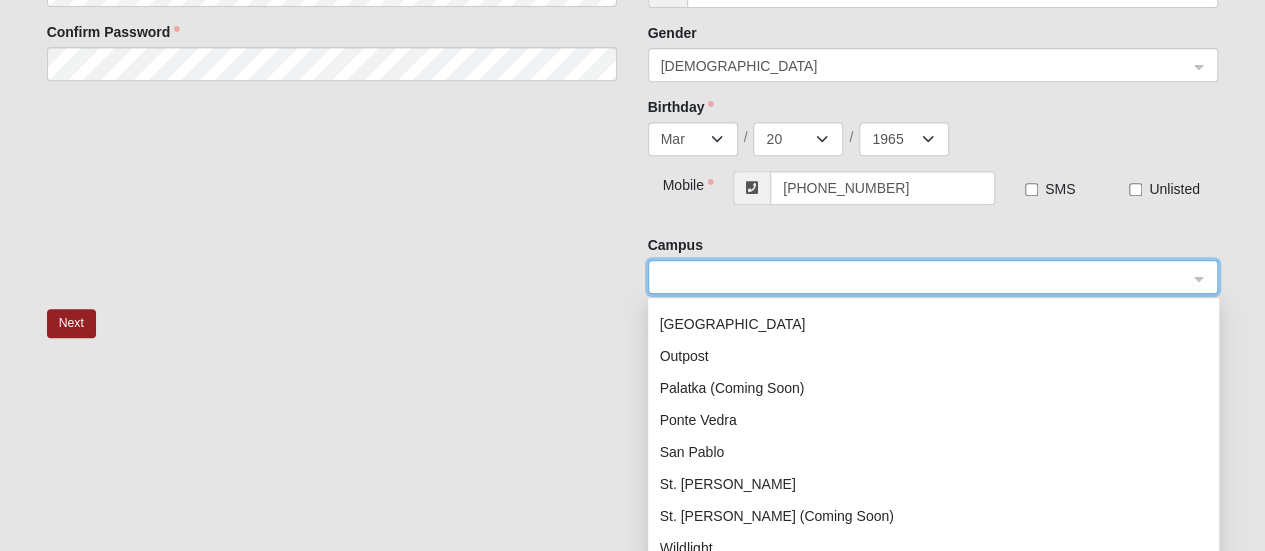 scroll, scrollTop: 230, scrollLeft: 0, axis: vertical 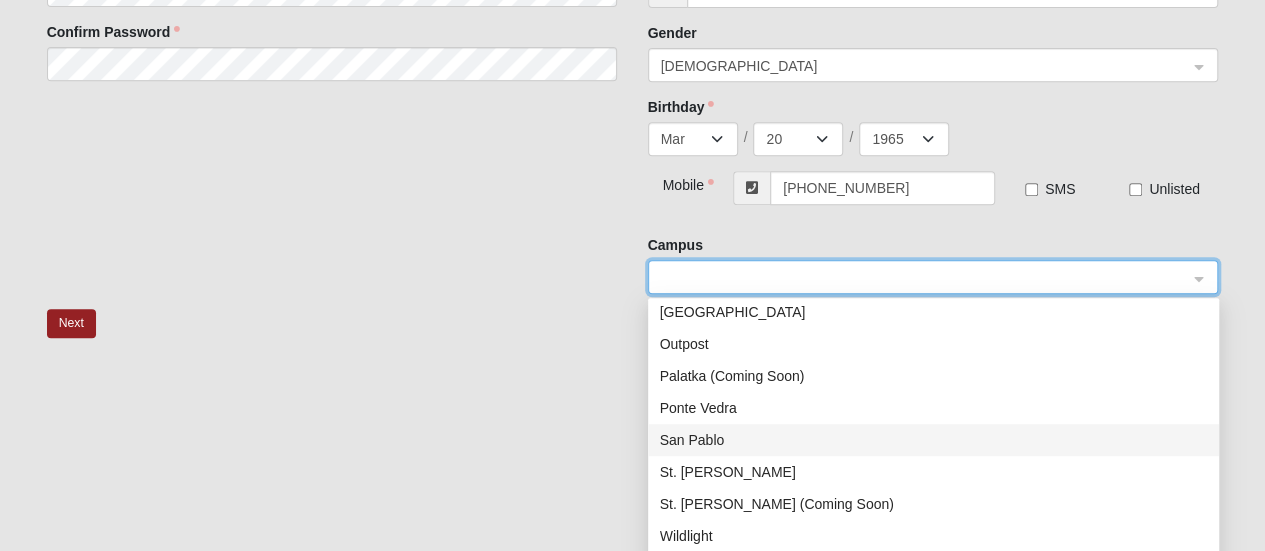 click on "San Pablo" at bounding box center (933, 440) 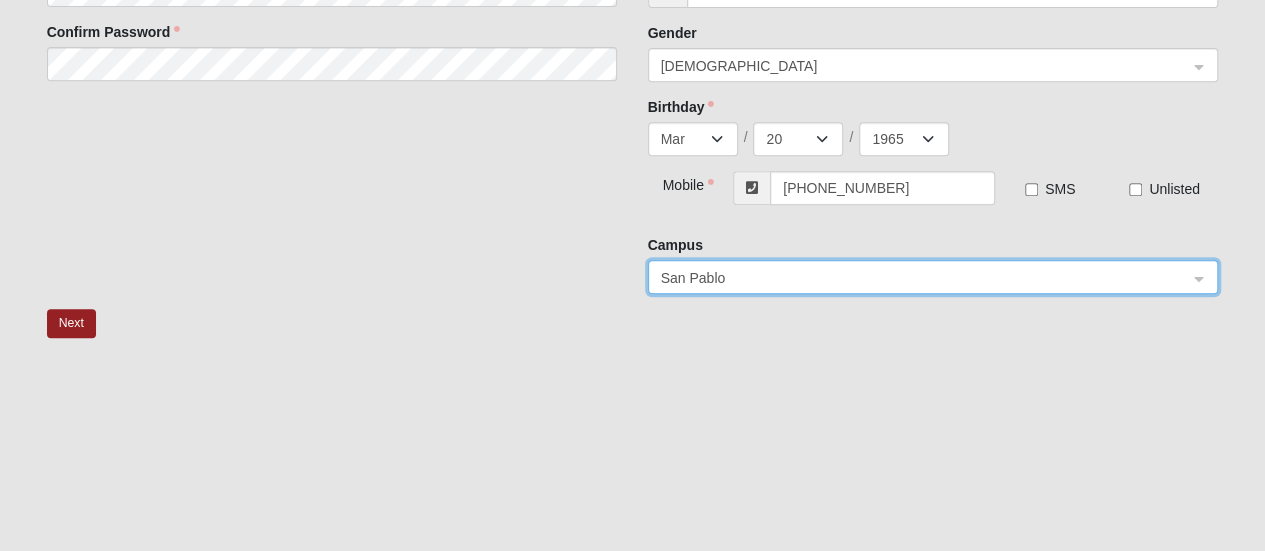 scroll, scrollTop: 476, scrollLeft: 0, axis: vertical 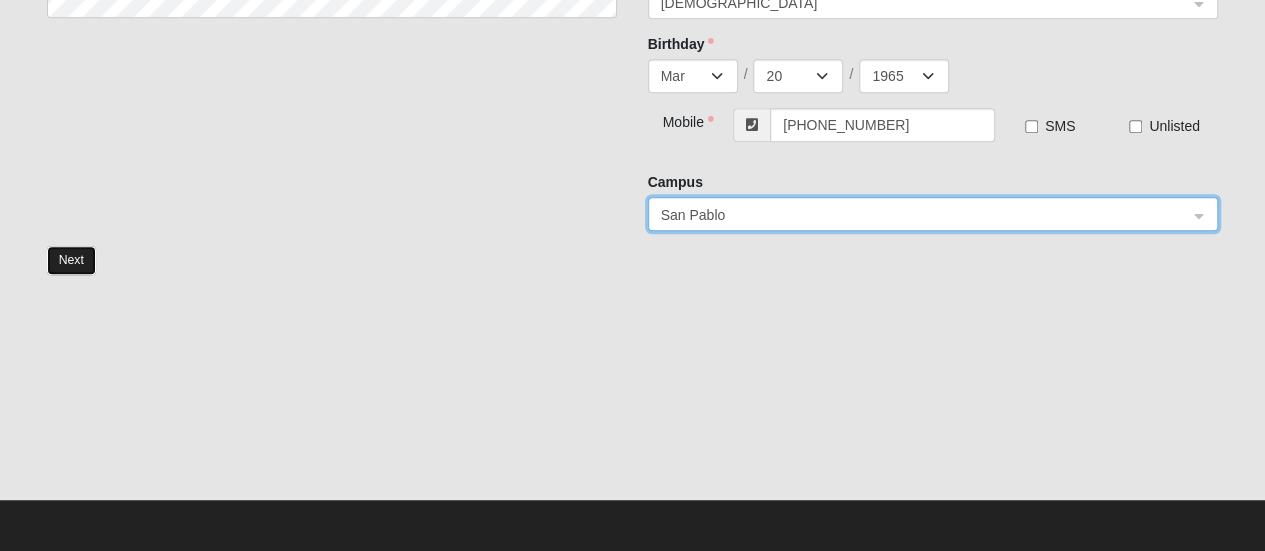 click on "Next" at bounding box center [71, 260] 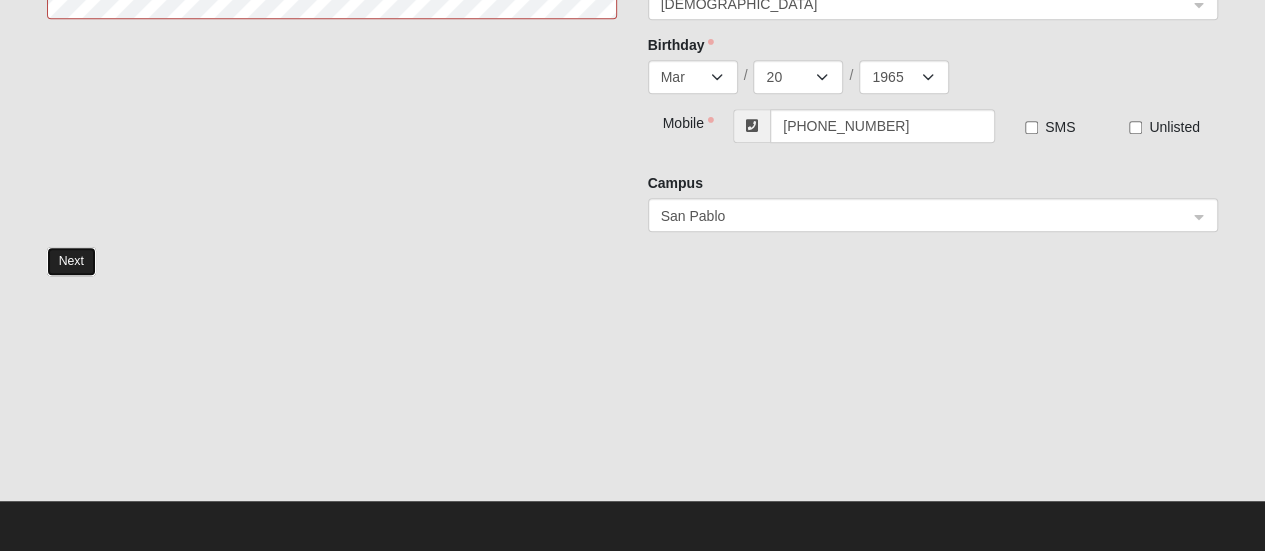 click on "Next" at bounding box center (71, 261) 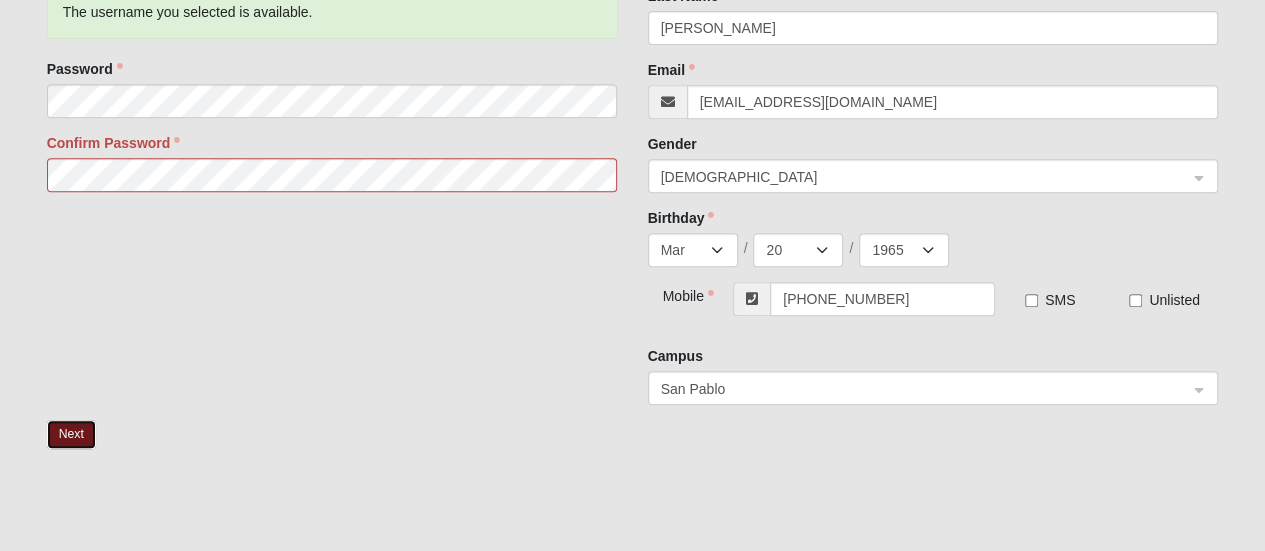 scroll, scrollTop: 379, scrollLeft: 0, axis: vertical 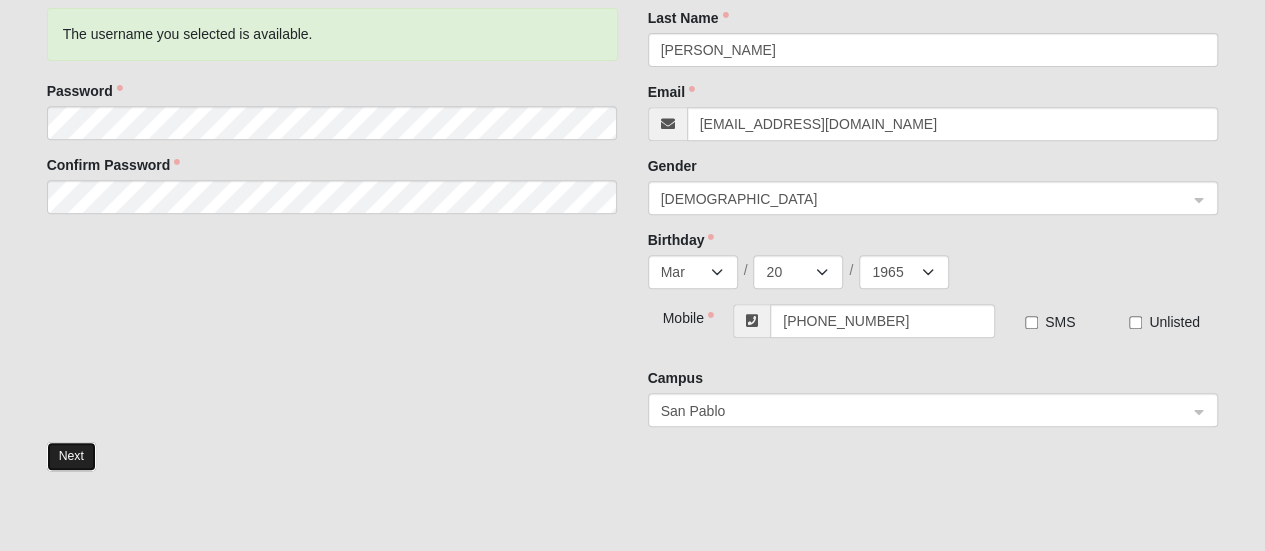 click on "Next" at bounding box center (71, 456) 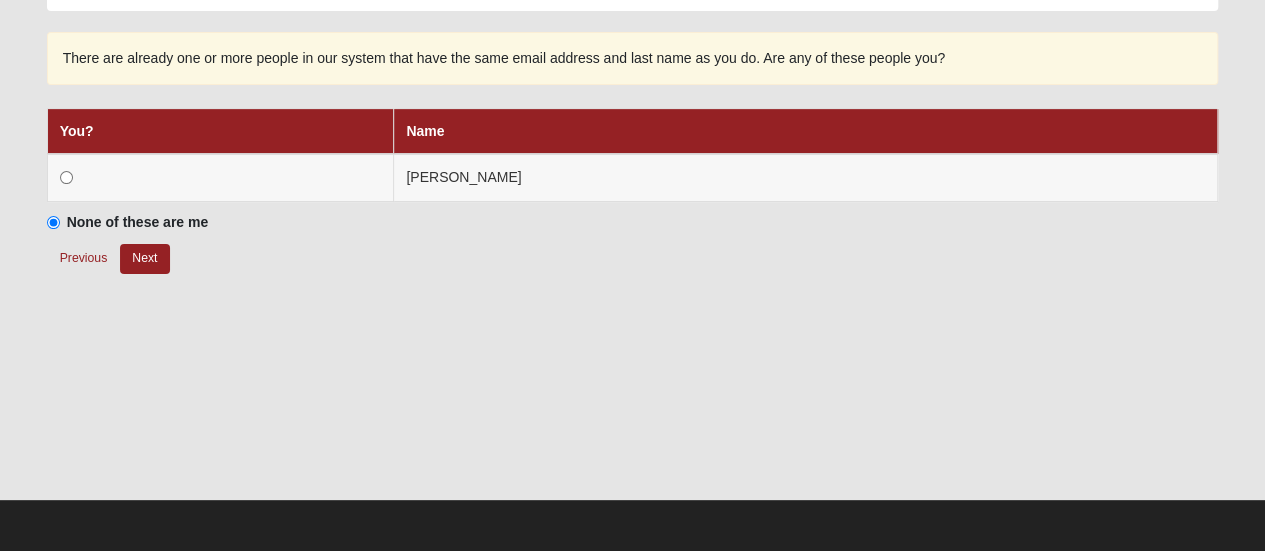 scroll, scrollTop: 128, scrollLeft: 0, axis: vertical 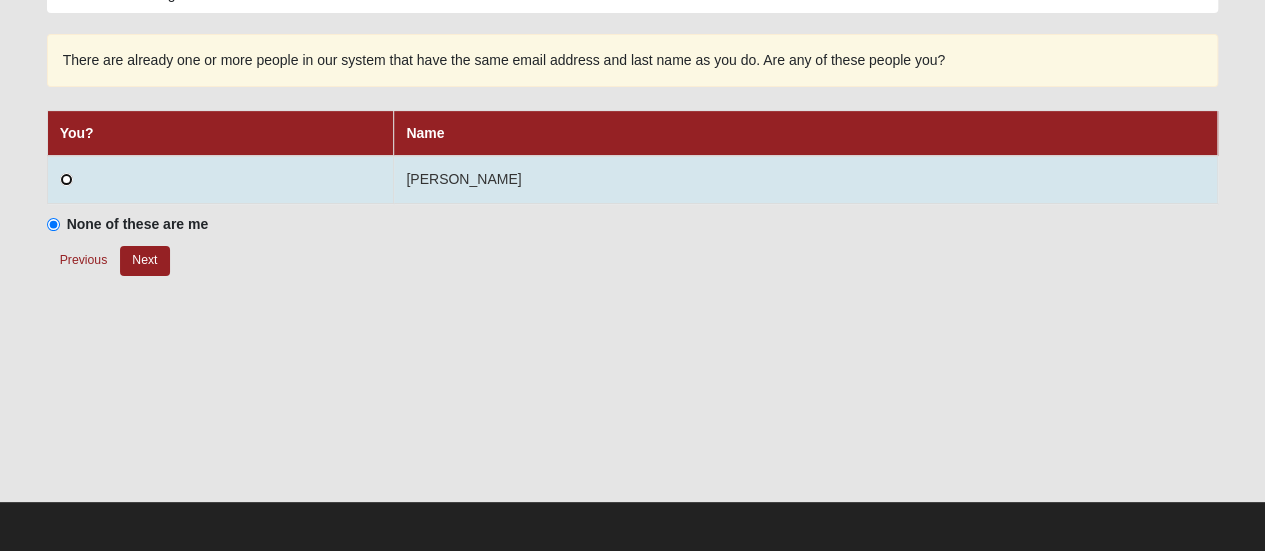 click at bounding box center [66, 179] 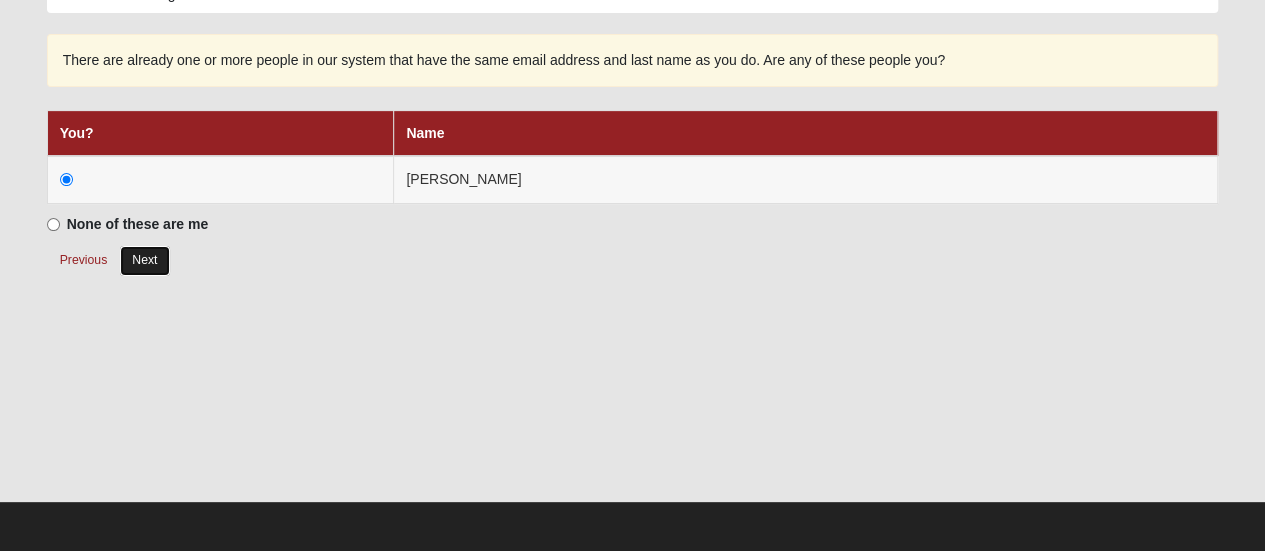 click on "Next" at bounding box center [144, 260] 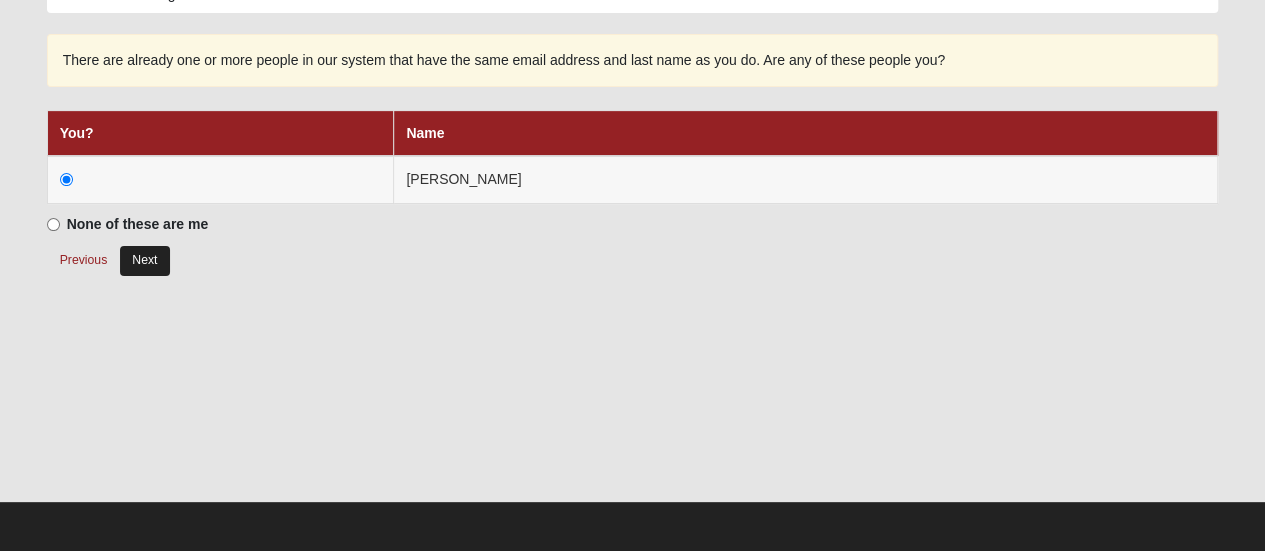 radio on "true" 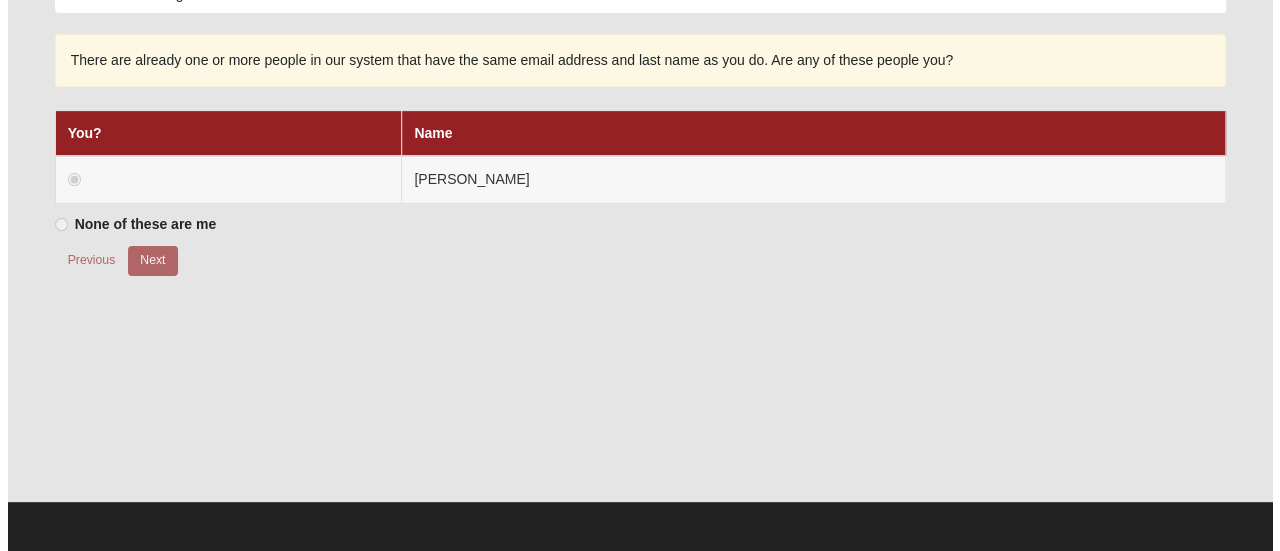 scroll, scrollTop: 0, scrollLeft: 0, axis: both 